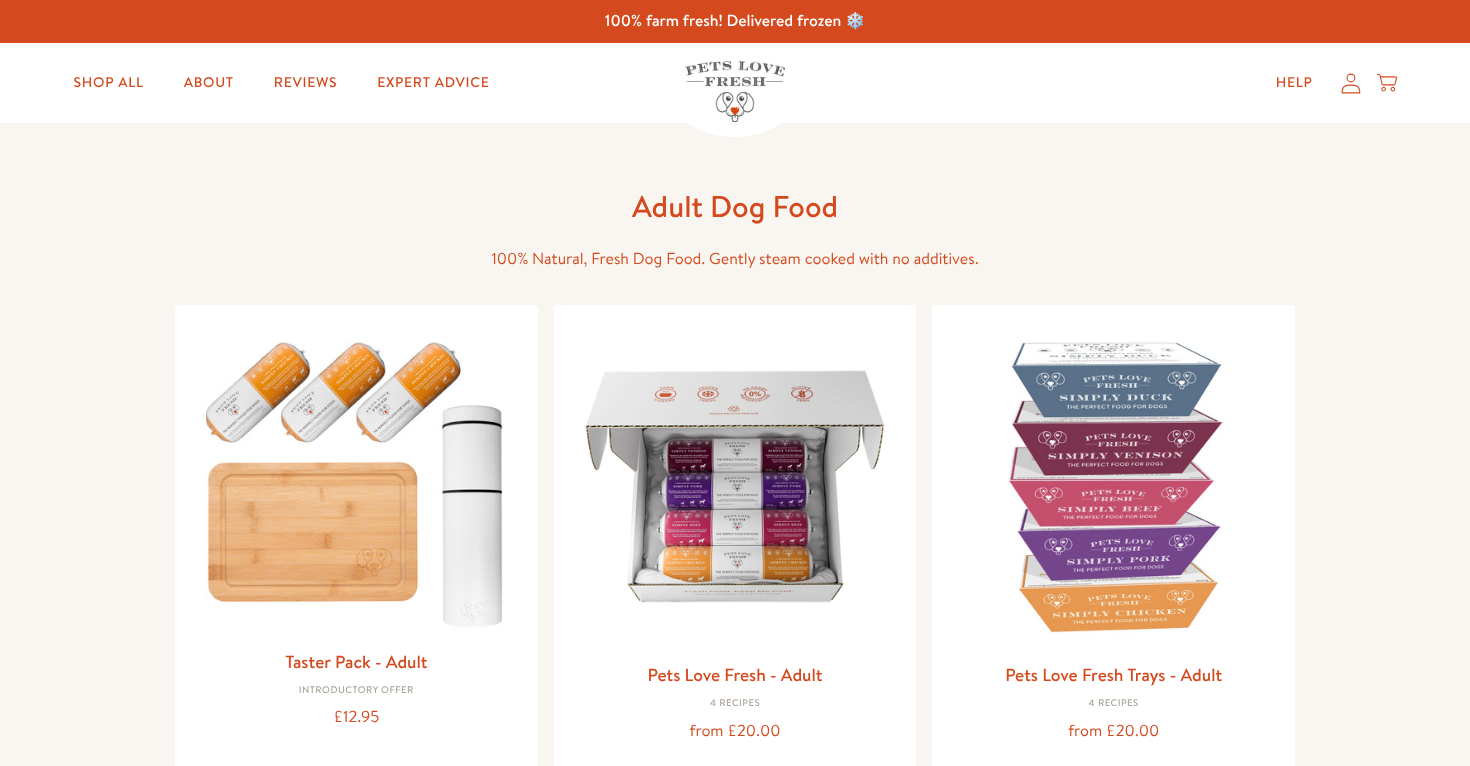 scroll, scrollTop: 0, scrollLeft: 0, axis: both 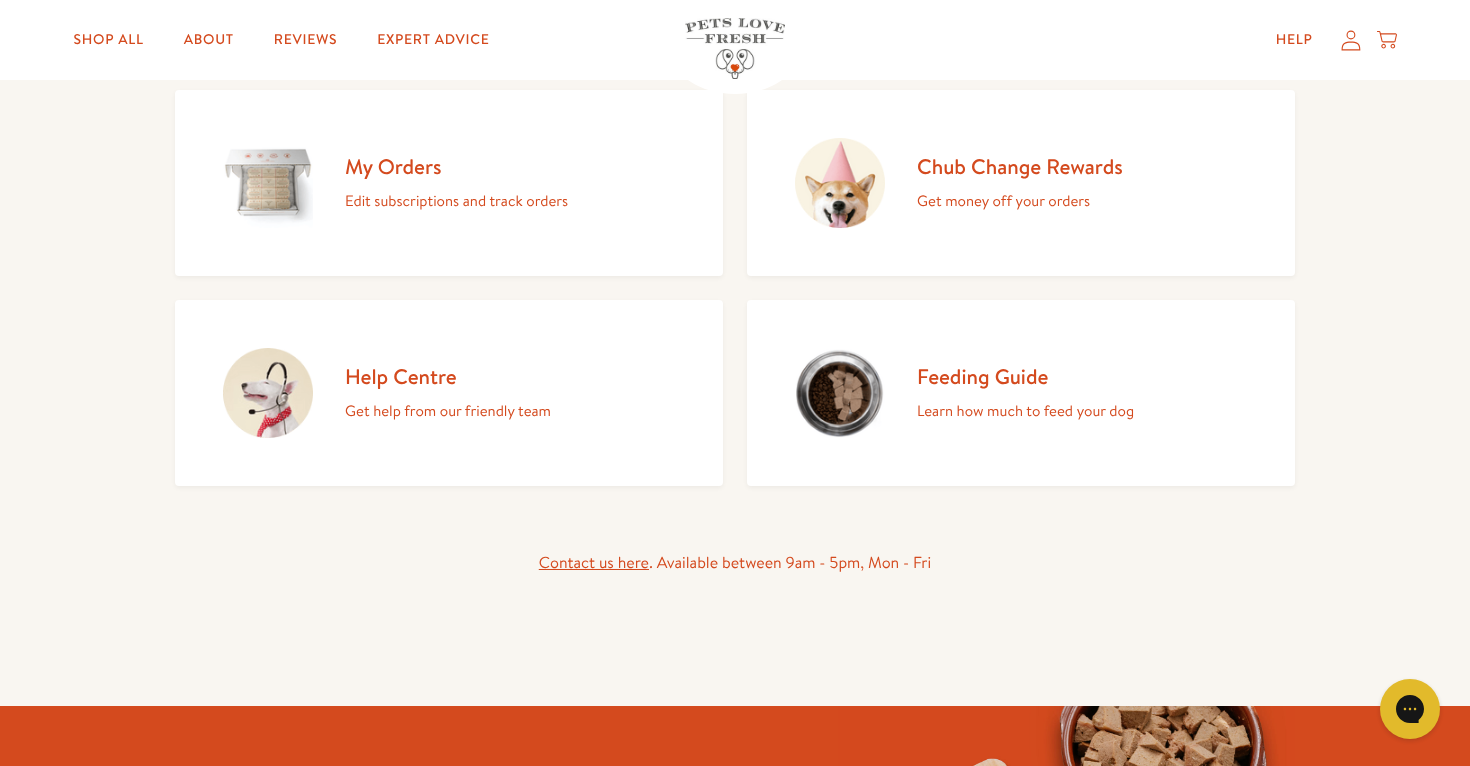 click on "Chub Change Rewards
Get money off your orders" at bounding box center [1020, 183] 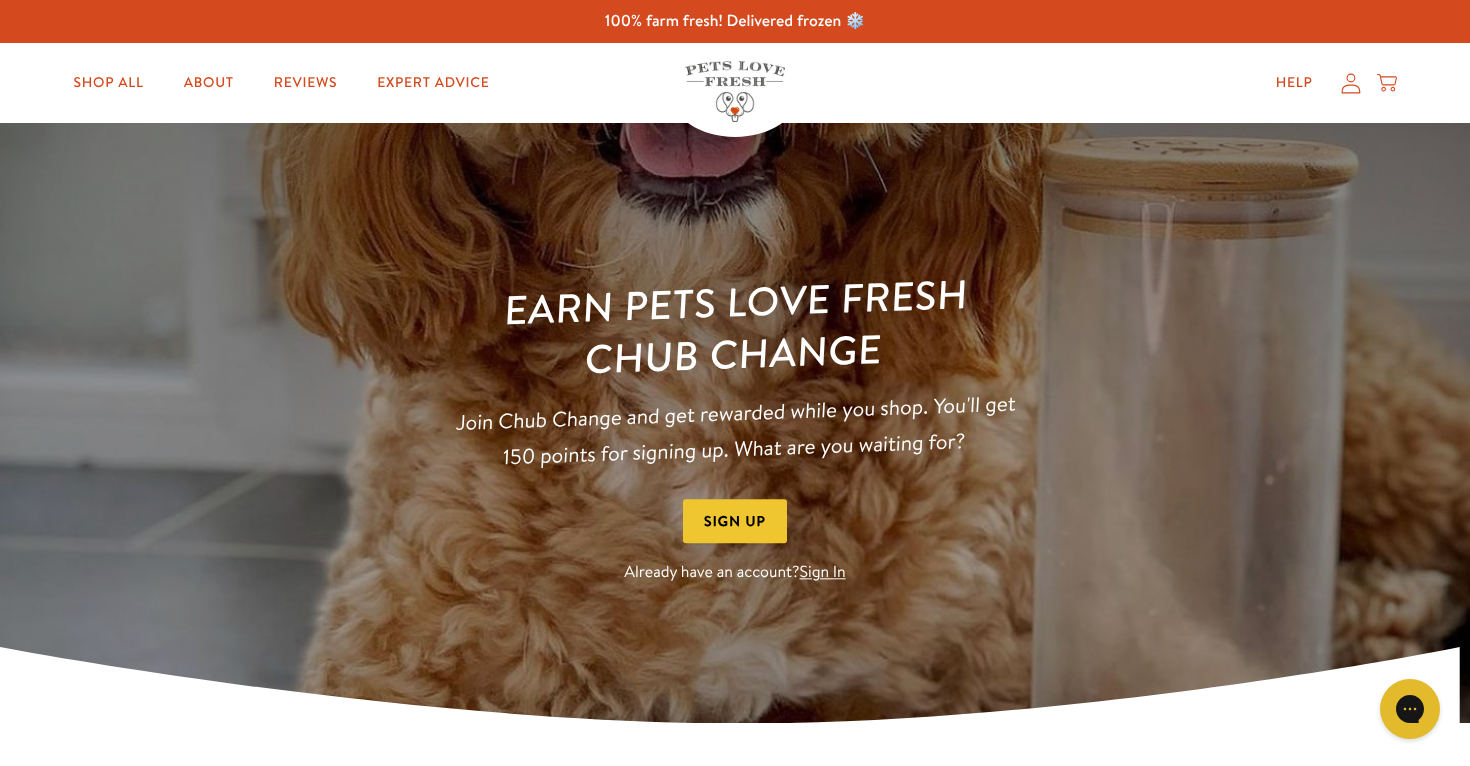 scroll, scrollTop: 0, scrollLeft: 0, axis: both 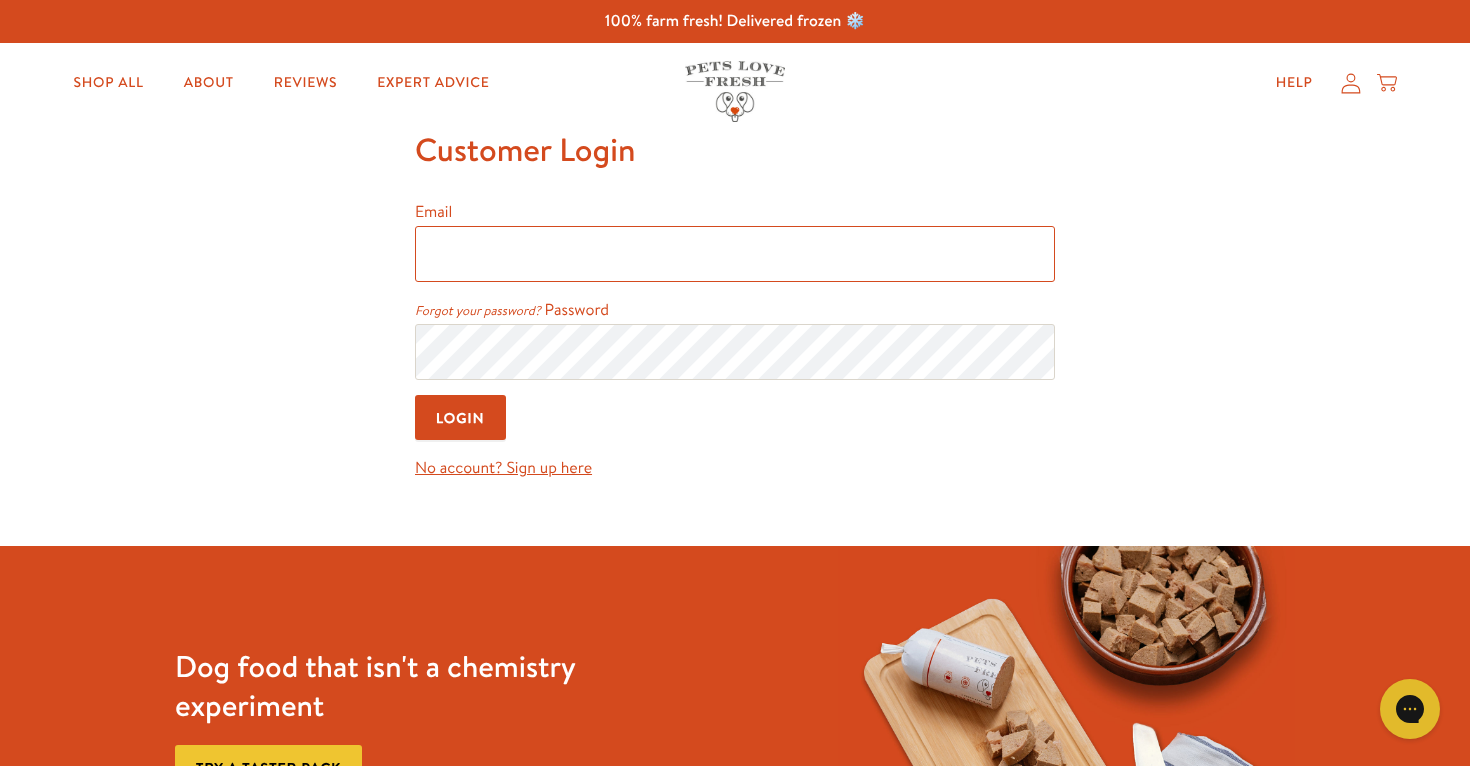 type on "Traceylawson@hotmail.co.uk" 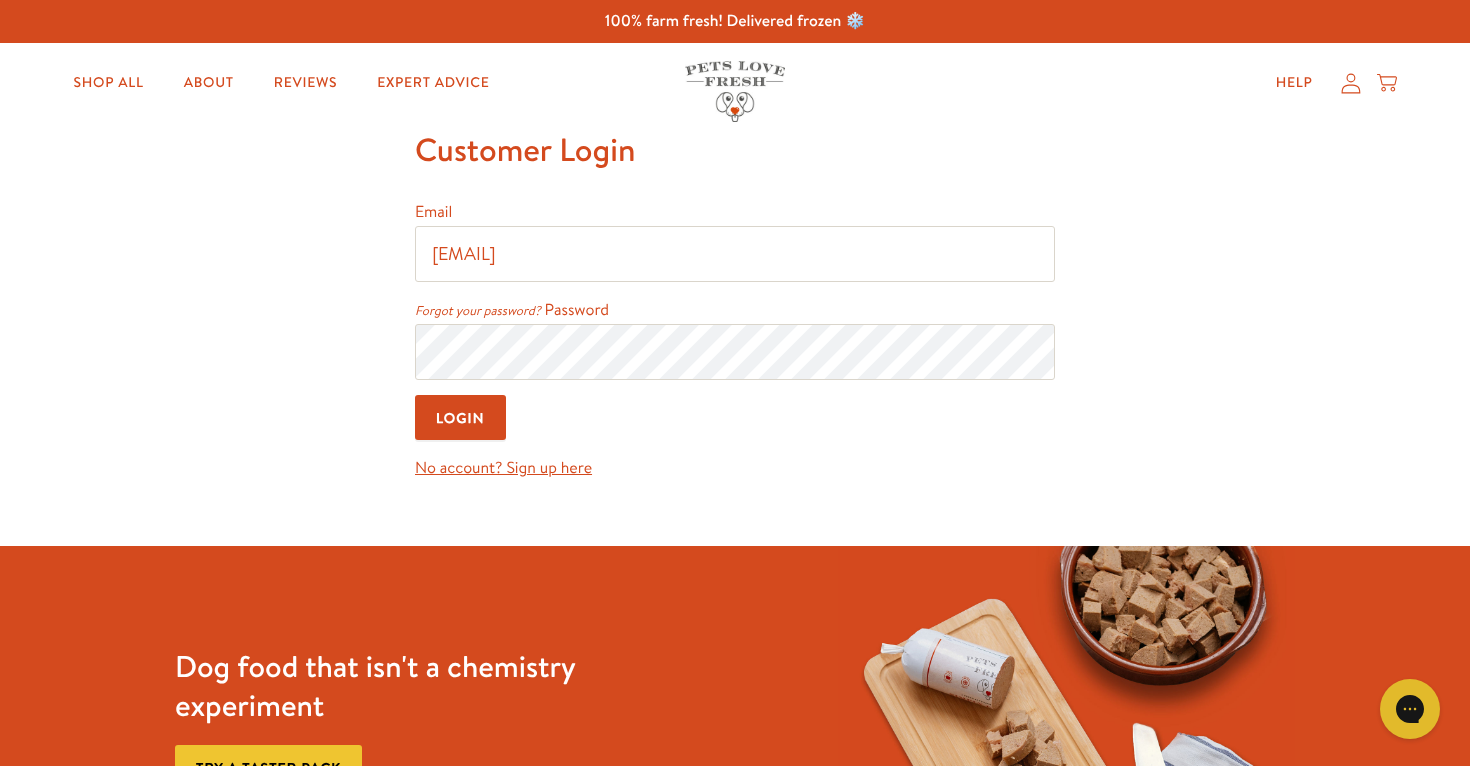 click on "Login" at bounding box center (460, 417) 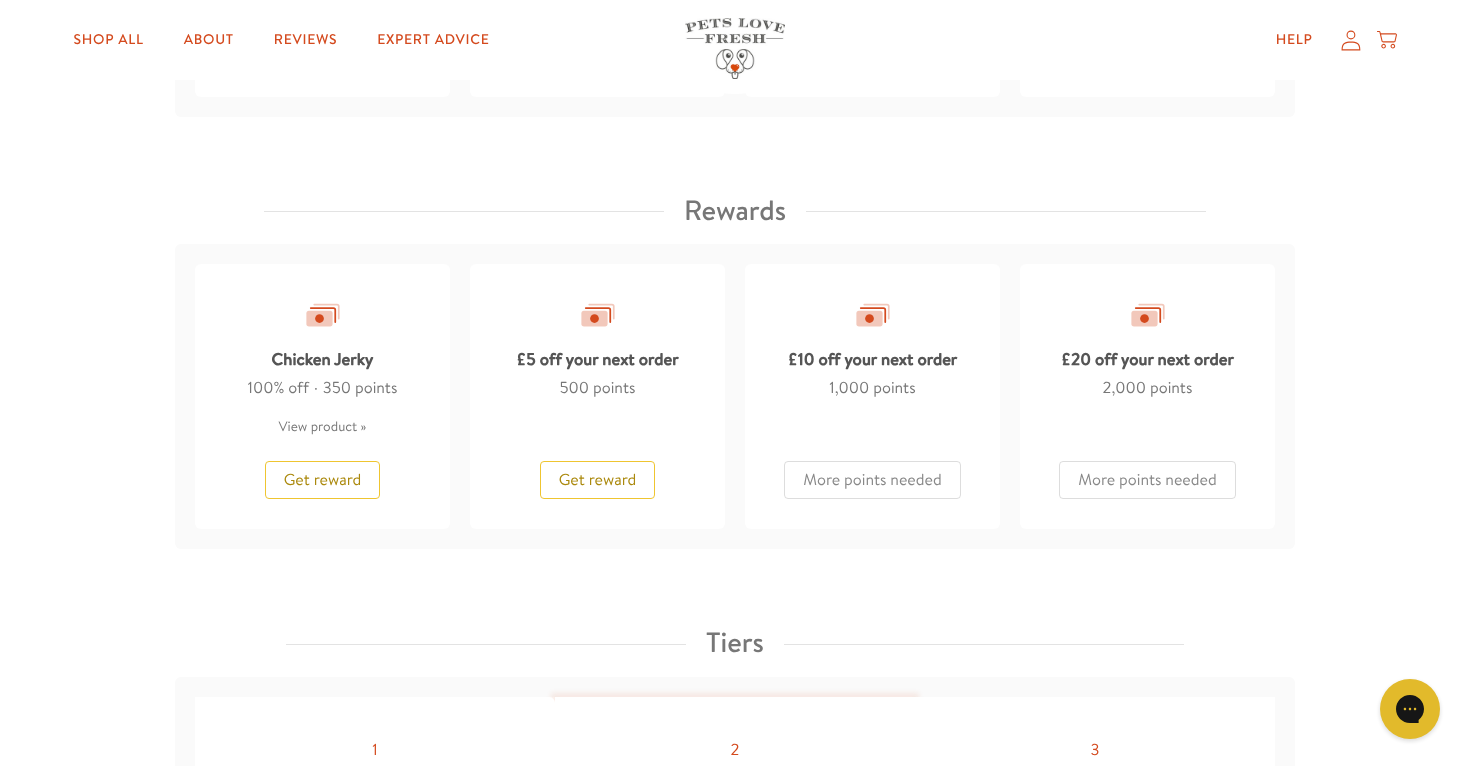 scroll, scrollTop: 1657, scrollLeft: 0, axis: vertical 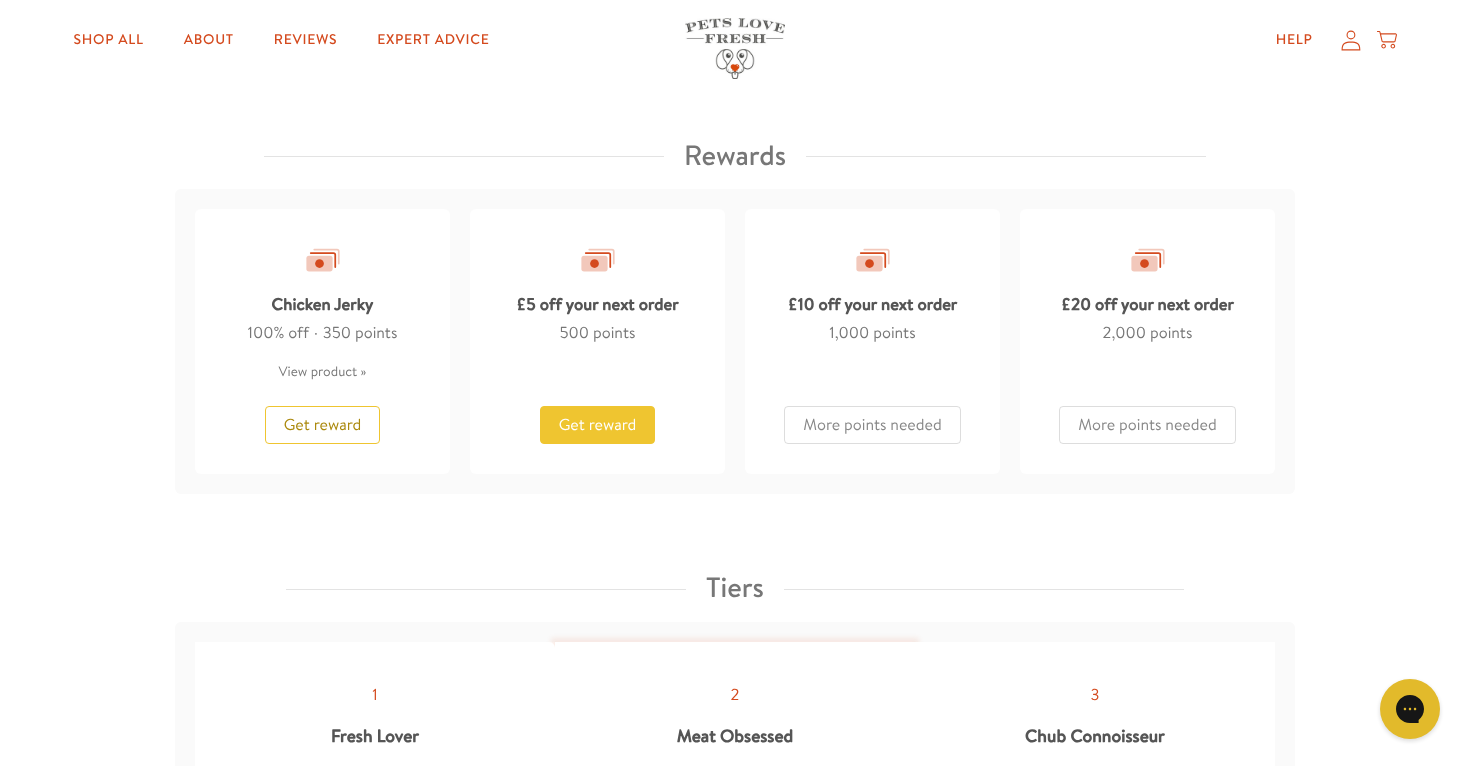 click on "Get reward" at bounding box center (598, 425) 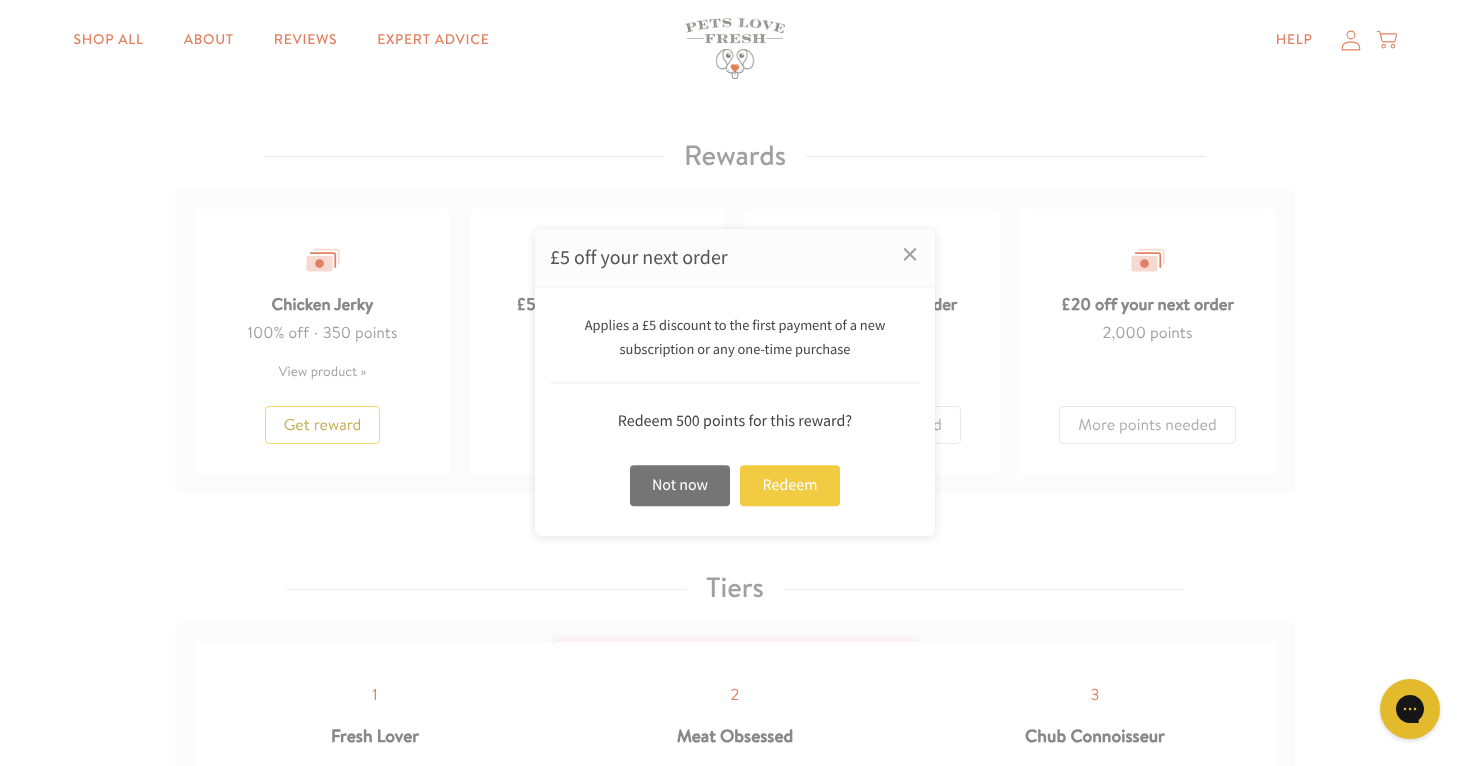 click on "Redeem" at bounding box center (790, 485) 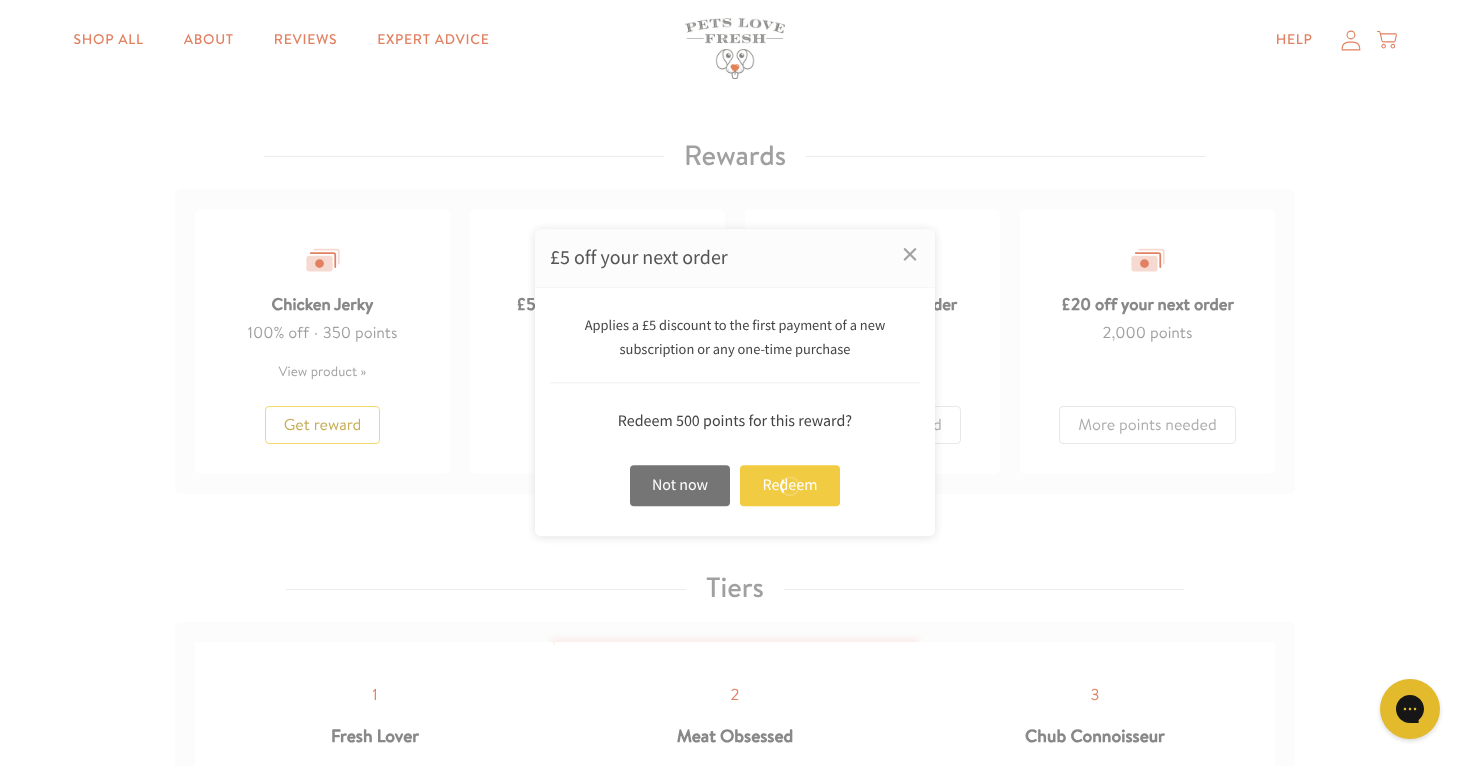 scroll, scrollTop: 1661, scrollLeft: 0, axis: vertical 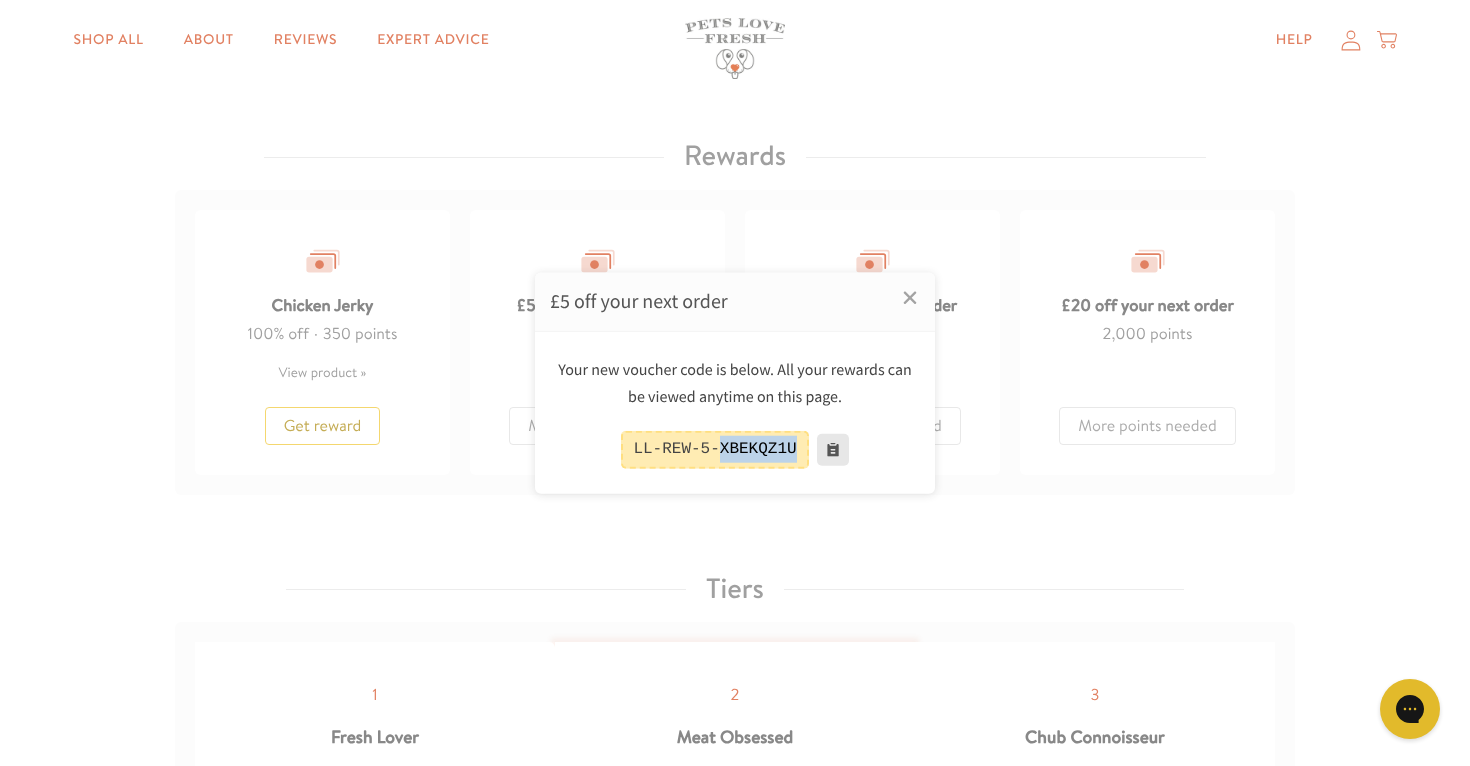 click at bounding box center (833, 450) 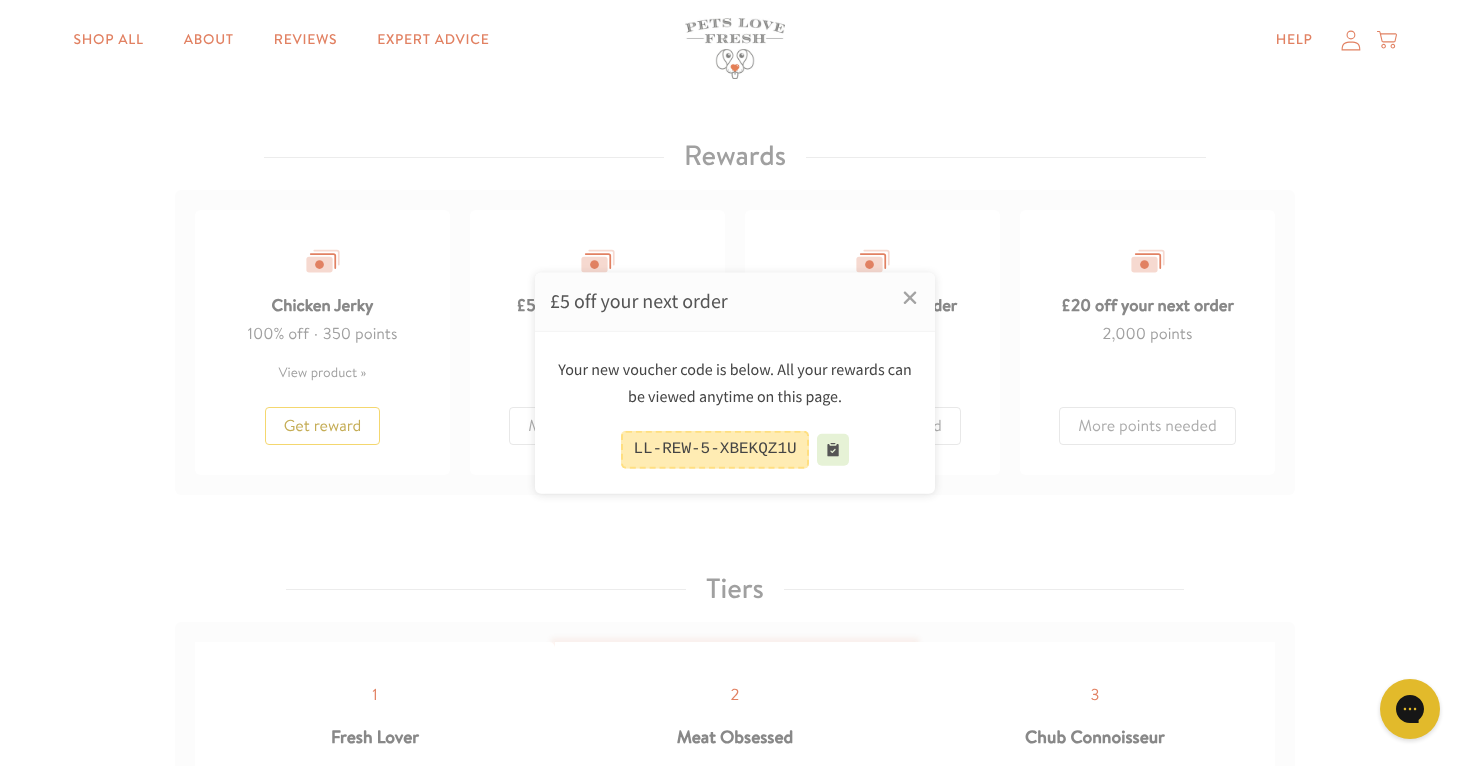 click on "LL-REW-5-XBEKQZ1U" at bounding box center (735, 449) 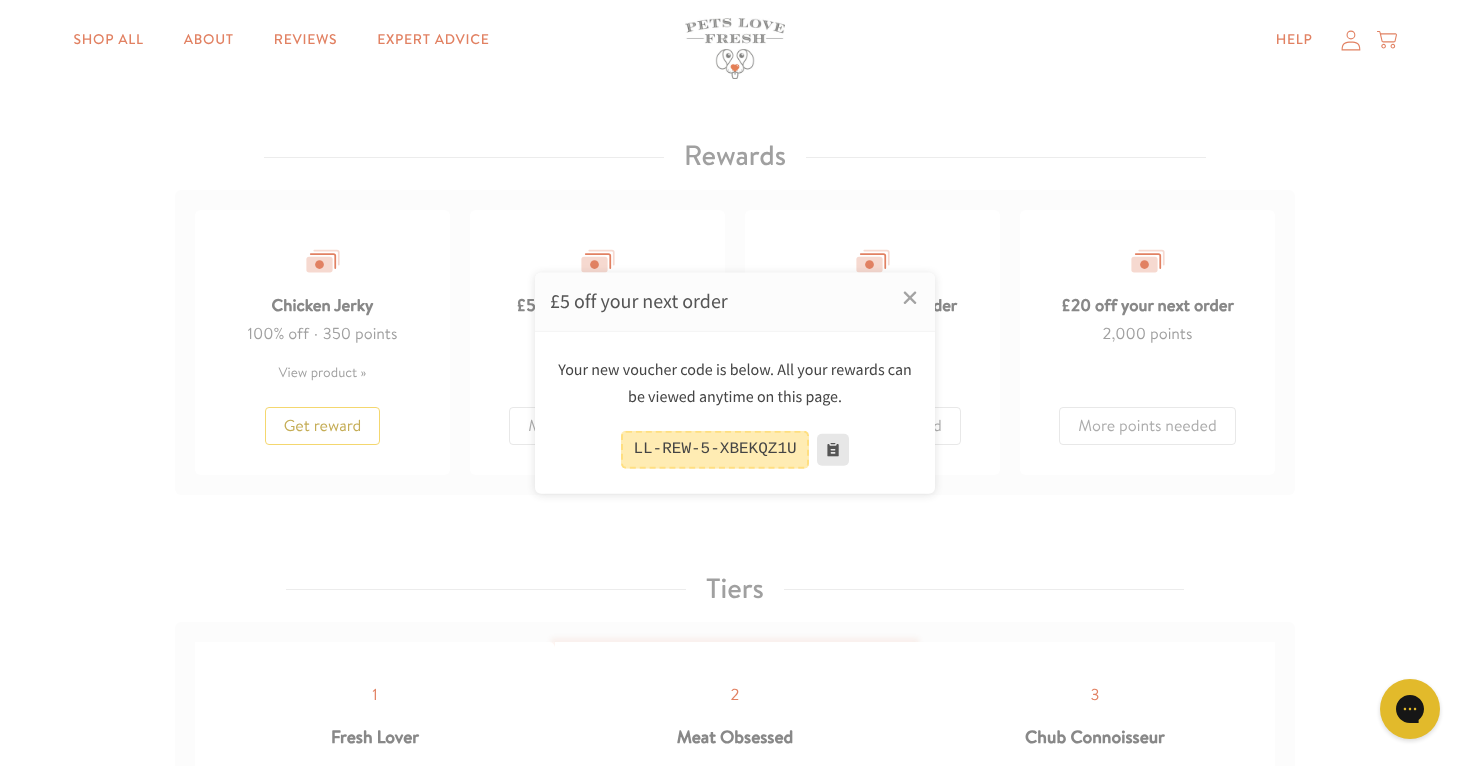 click at bounding box center [833, 450] 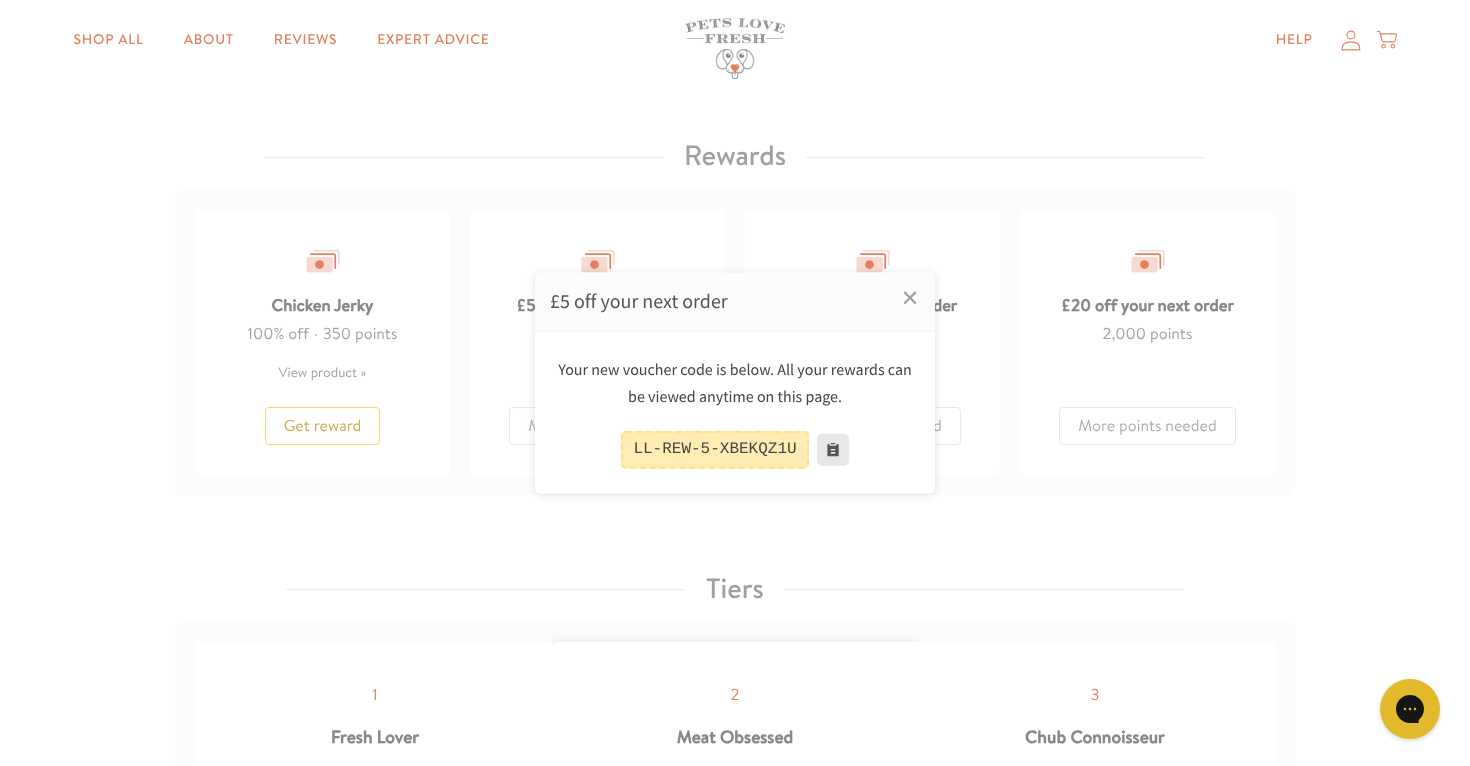 click at bounding box center (833, 450) 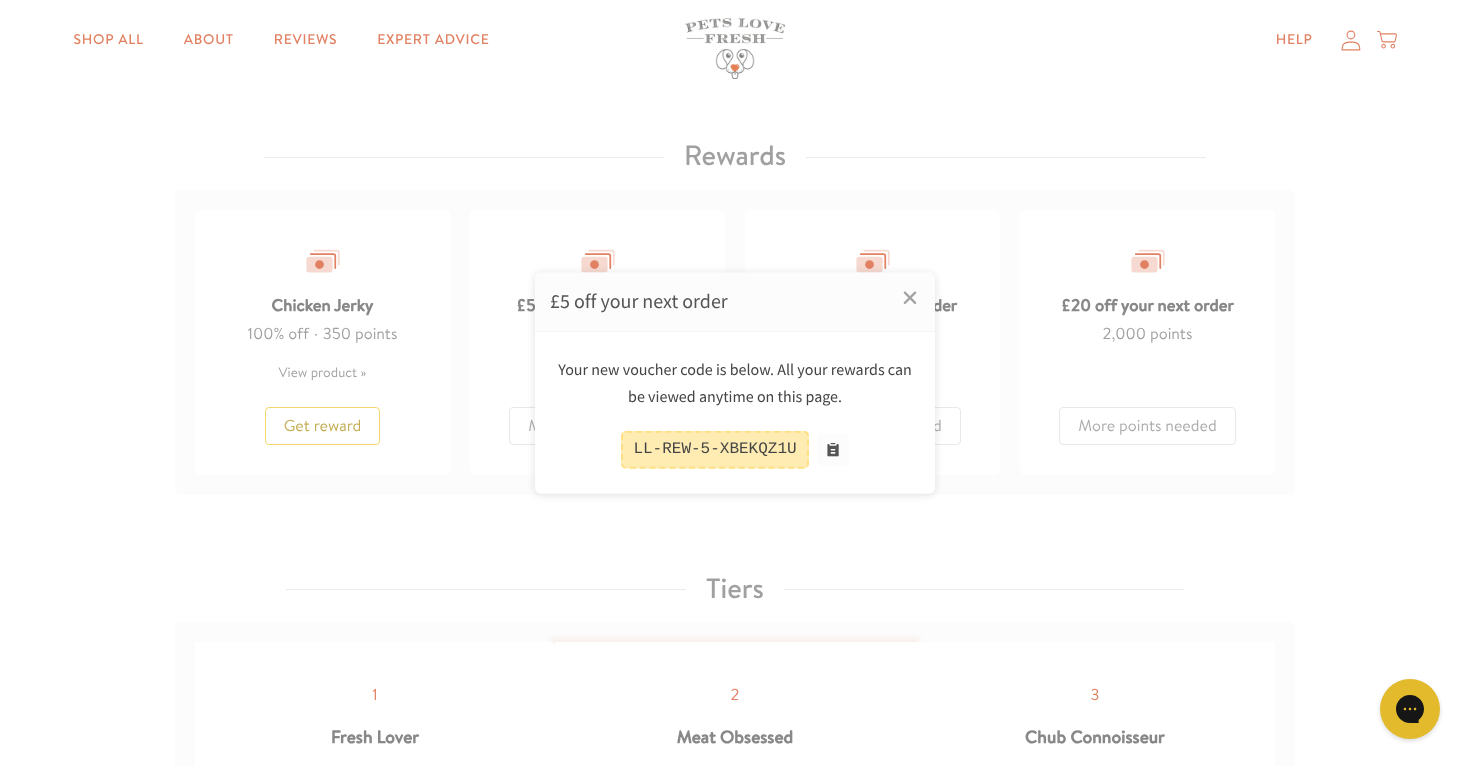 click on "LL-REW-5-XBEKQZ1U" at bounding box center [714, 449] 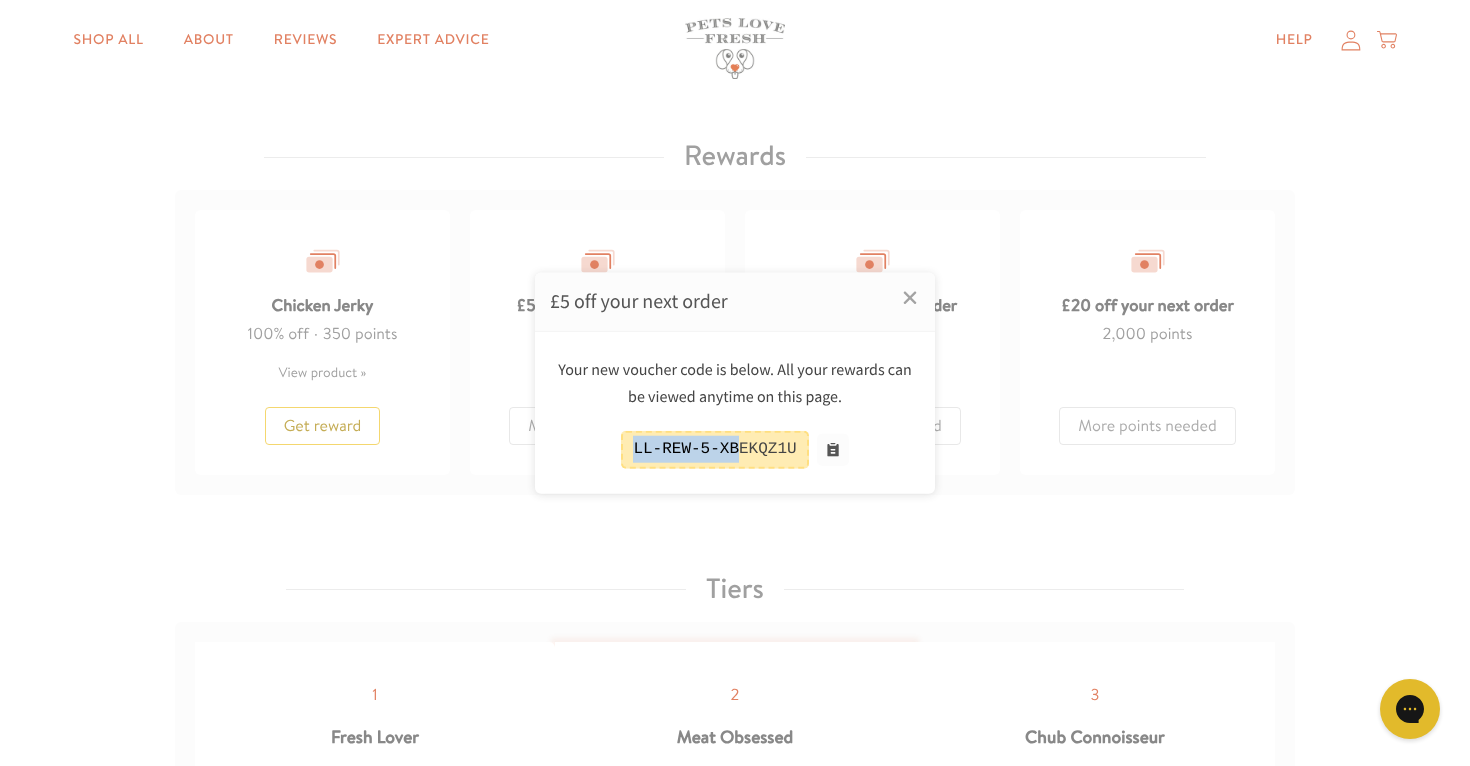 drag, startPoint x: 631, startPoint y: 446, endPoint x: 739, endPoint y: 454, distance: 108.29589 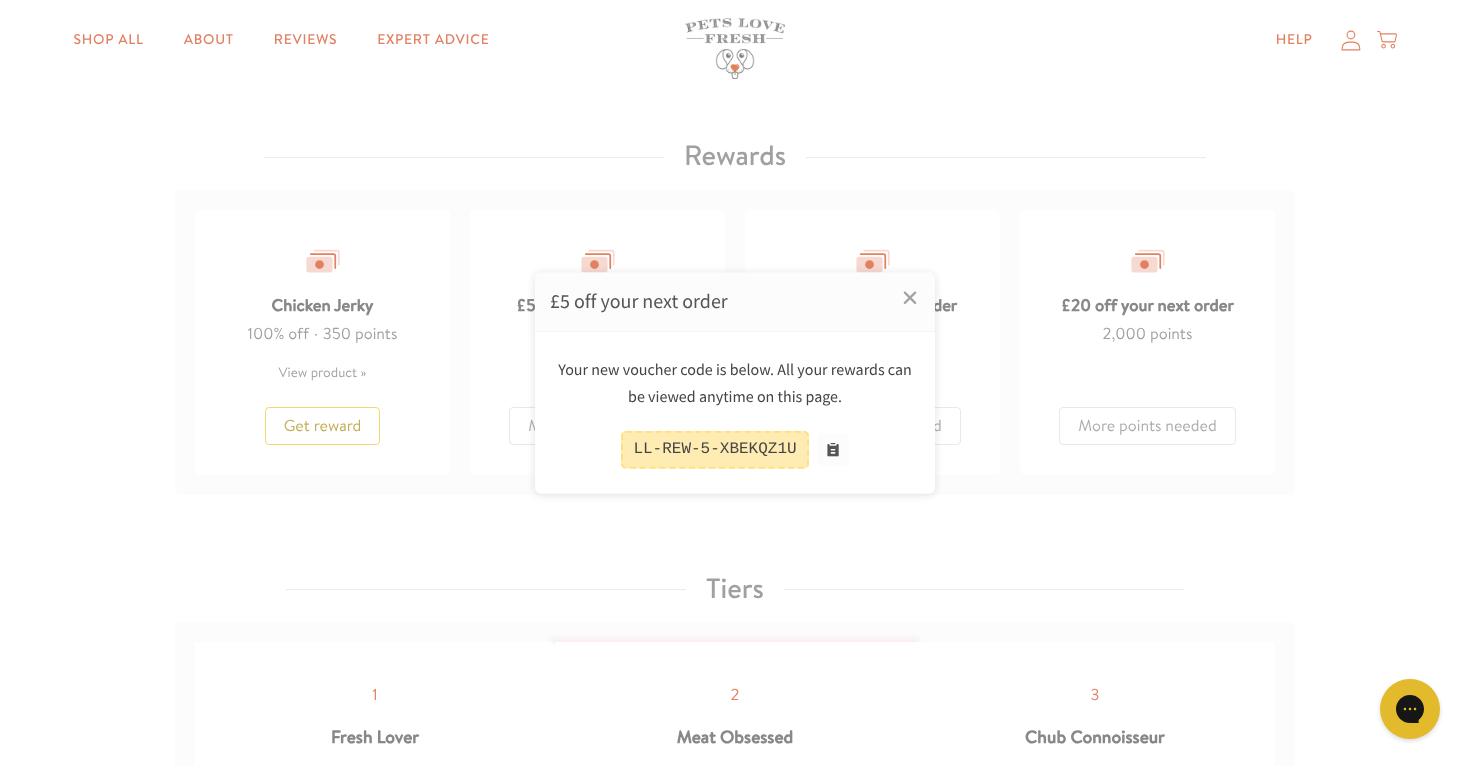 click at bounding box center [735, 383] 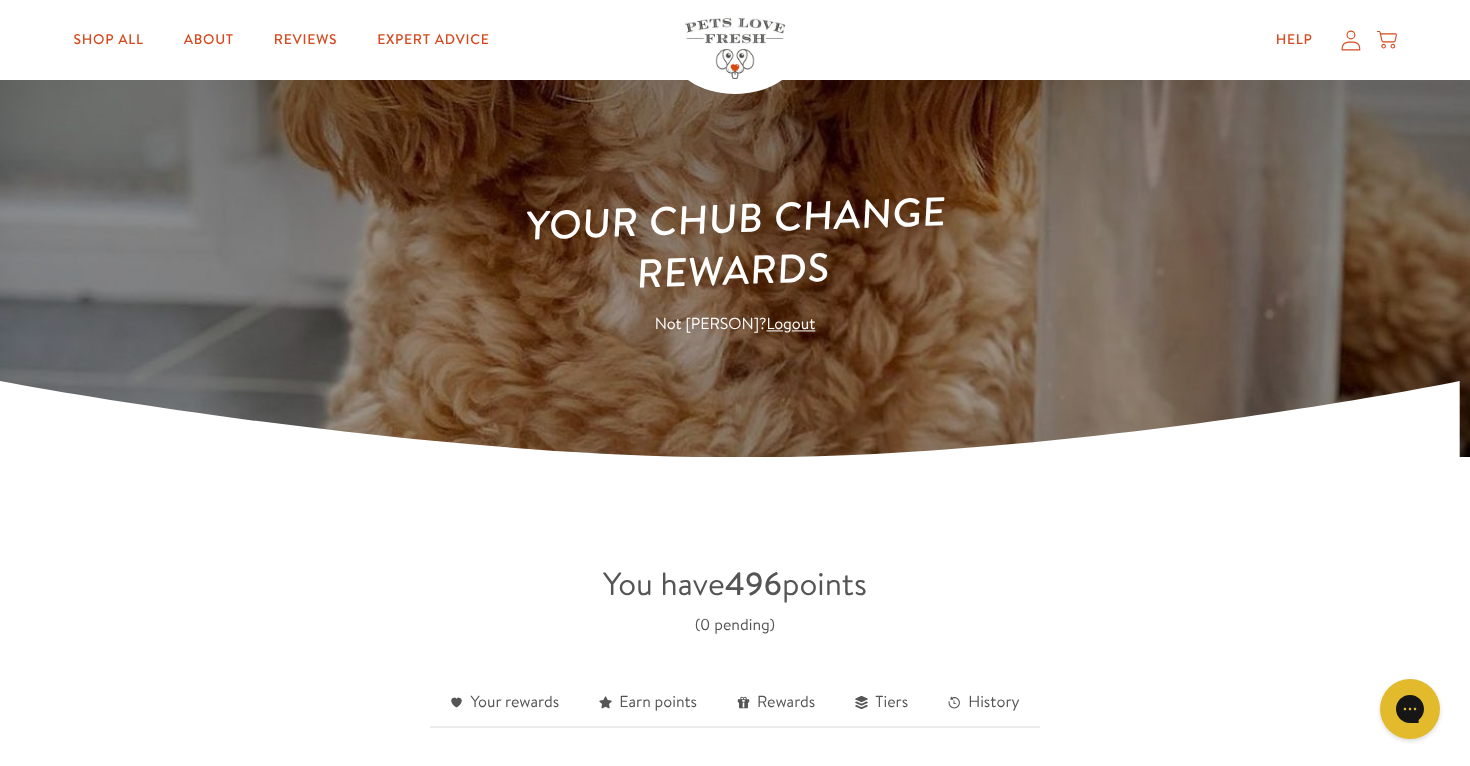 scroll, scrollTop: 69, scrollLeft: 0, axis: vertical 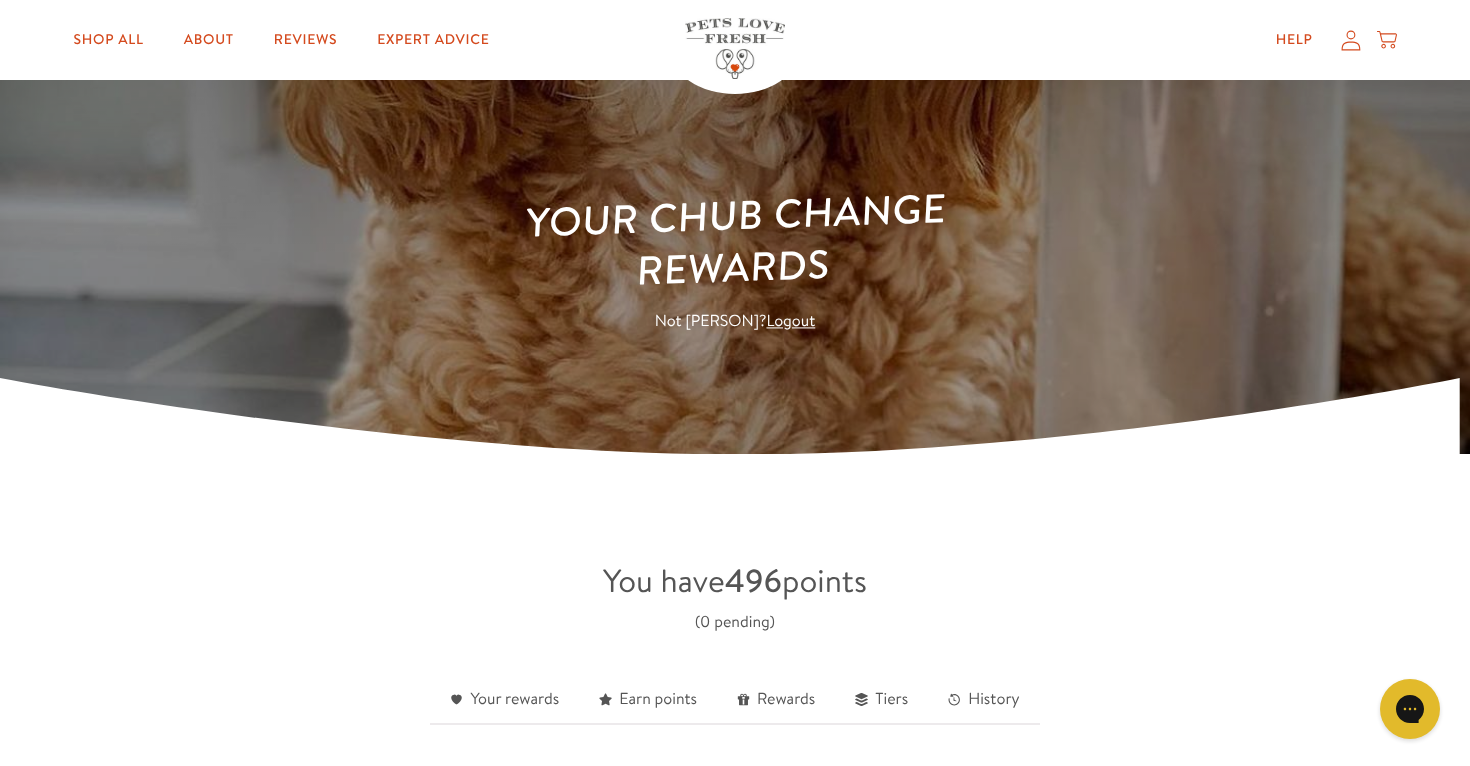 click 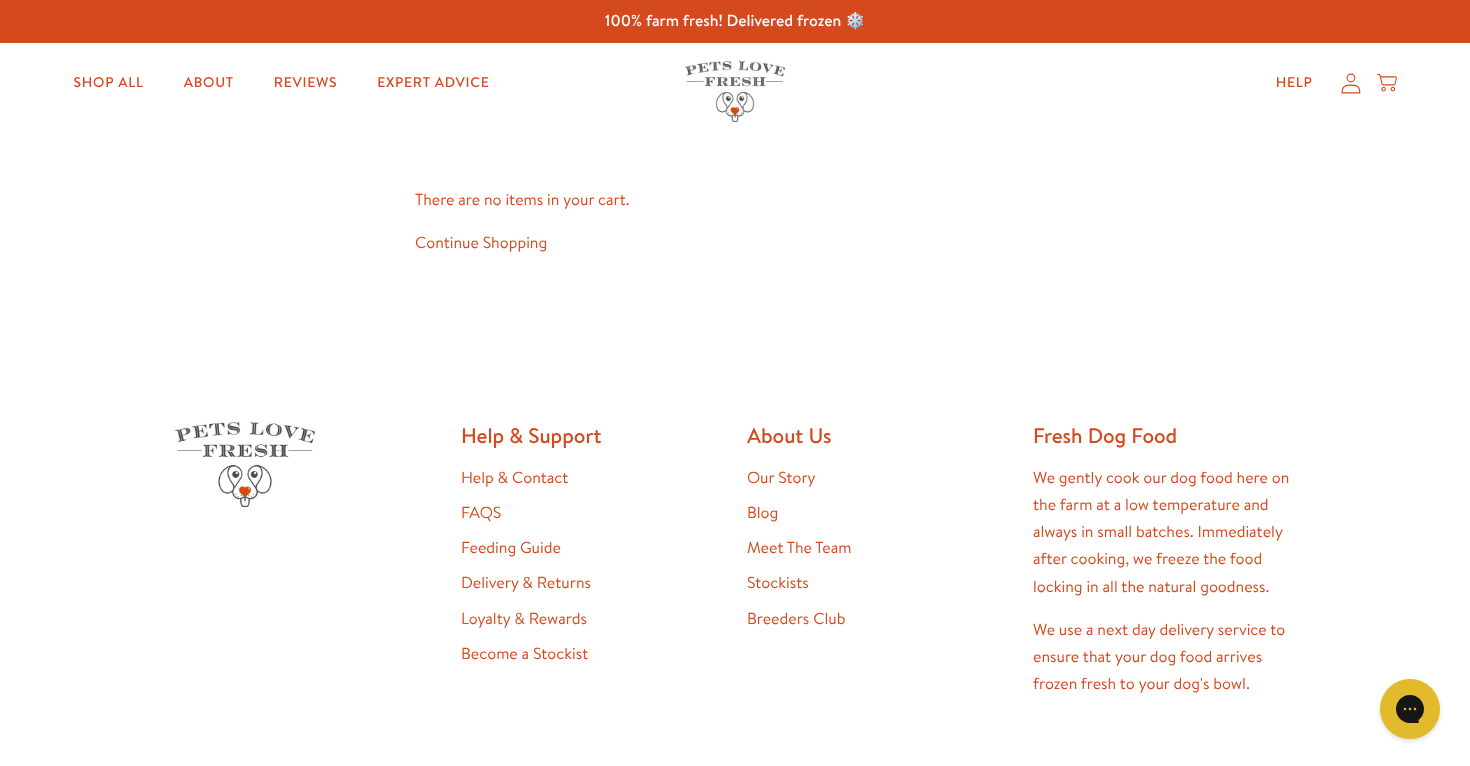 scroll, scrollTop: 0, scrollLeft: 0, axis: both 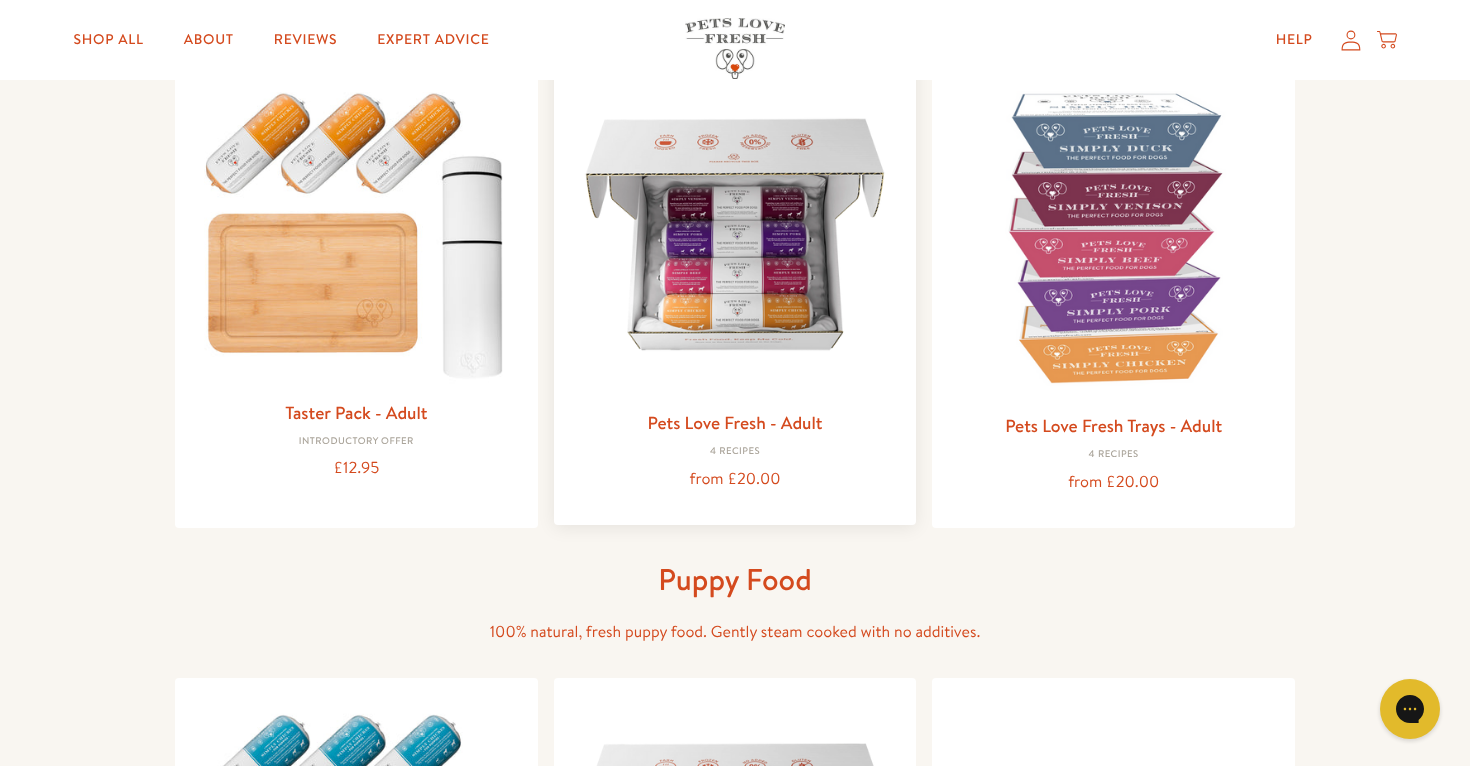 click on "Pets Love Fresh - Adult" at bounding box center (734, 422) 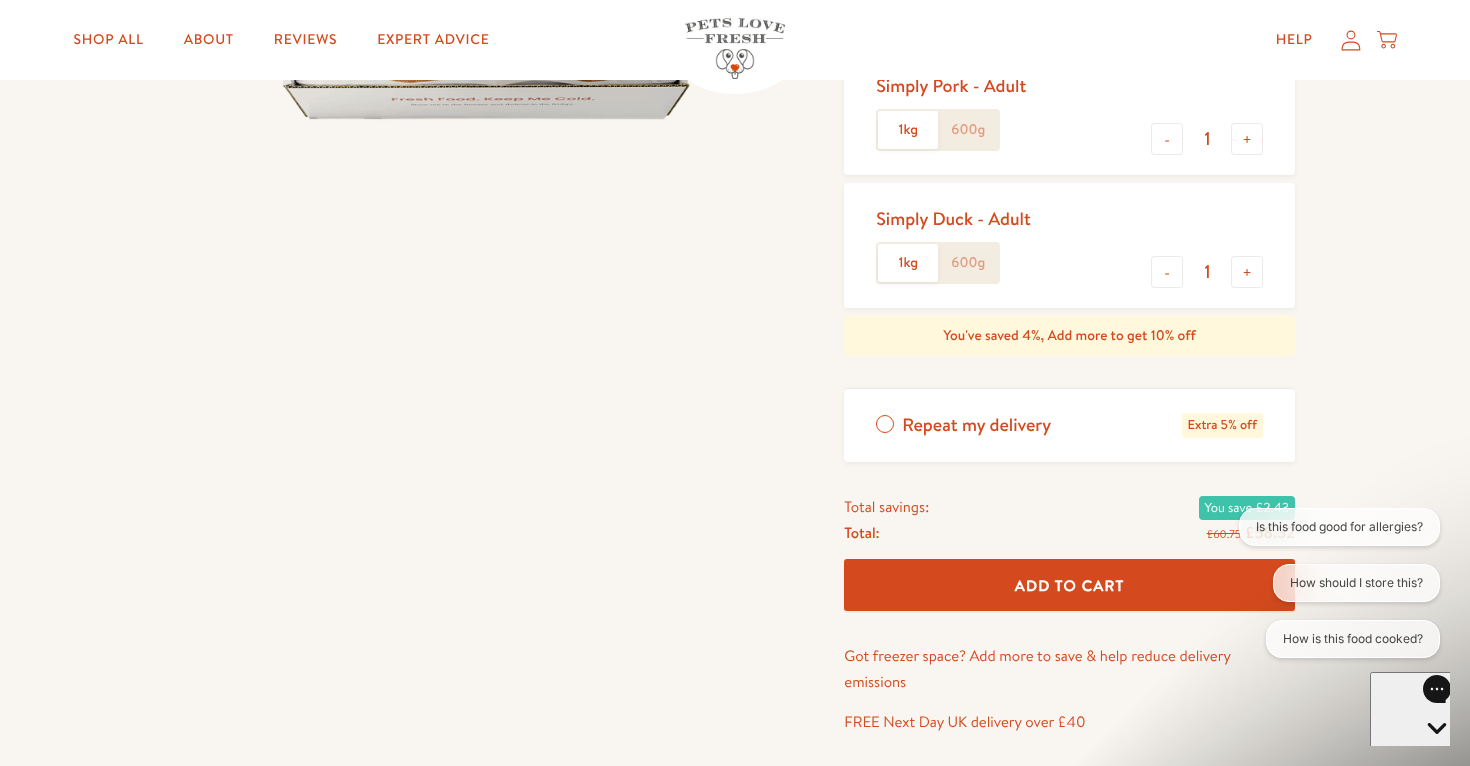 scroll, scrollTop: 0, scrollLeft: 0, axis: both 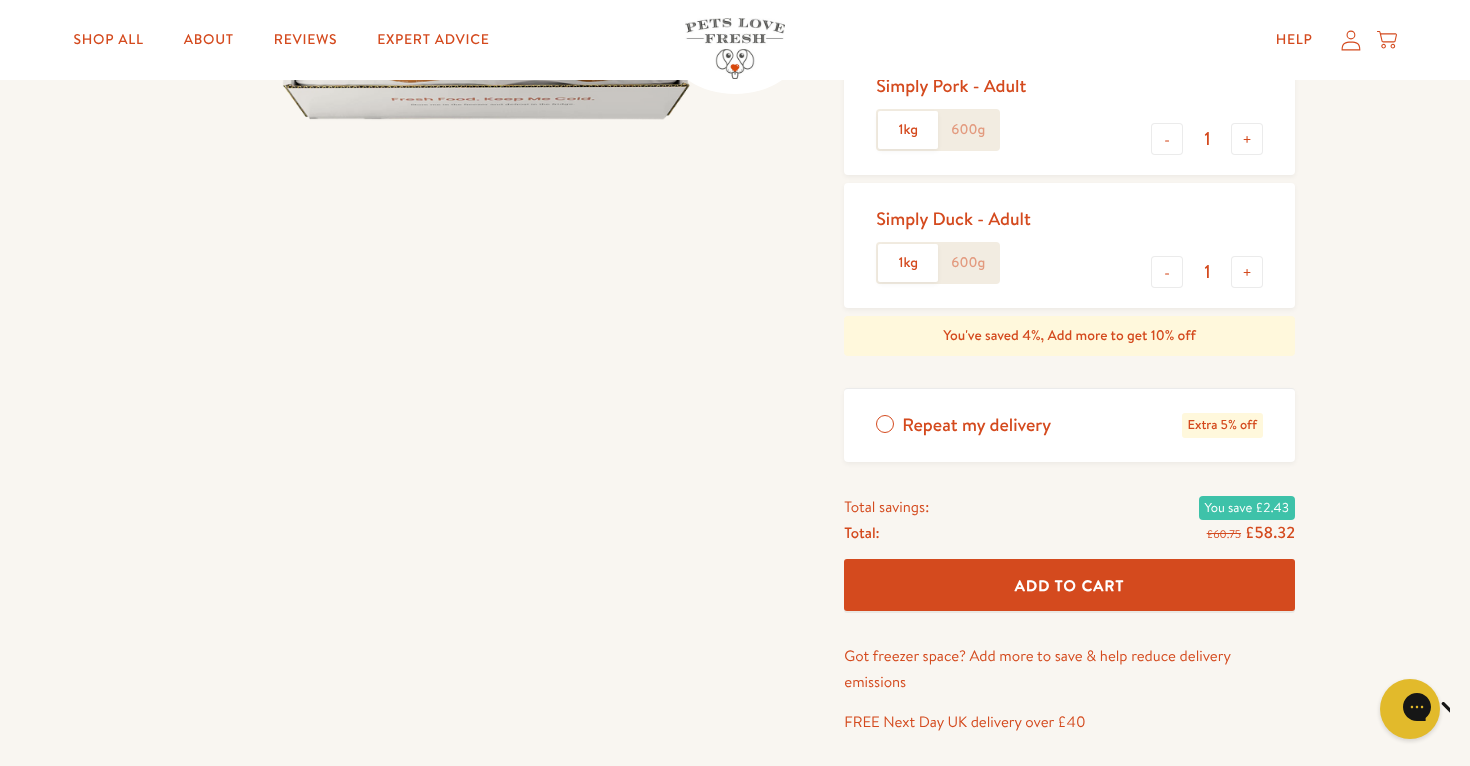 click on "Add To Cart" at bounding box center (1069, 585) 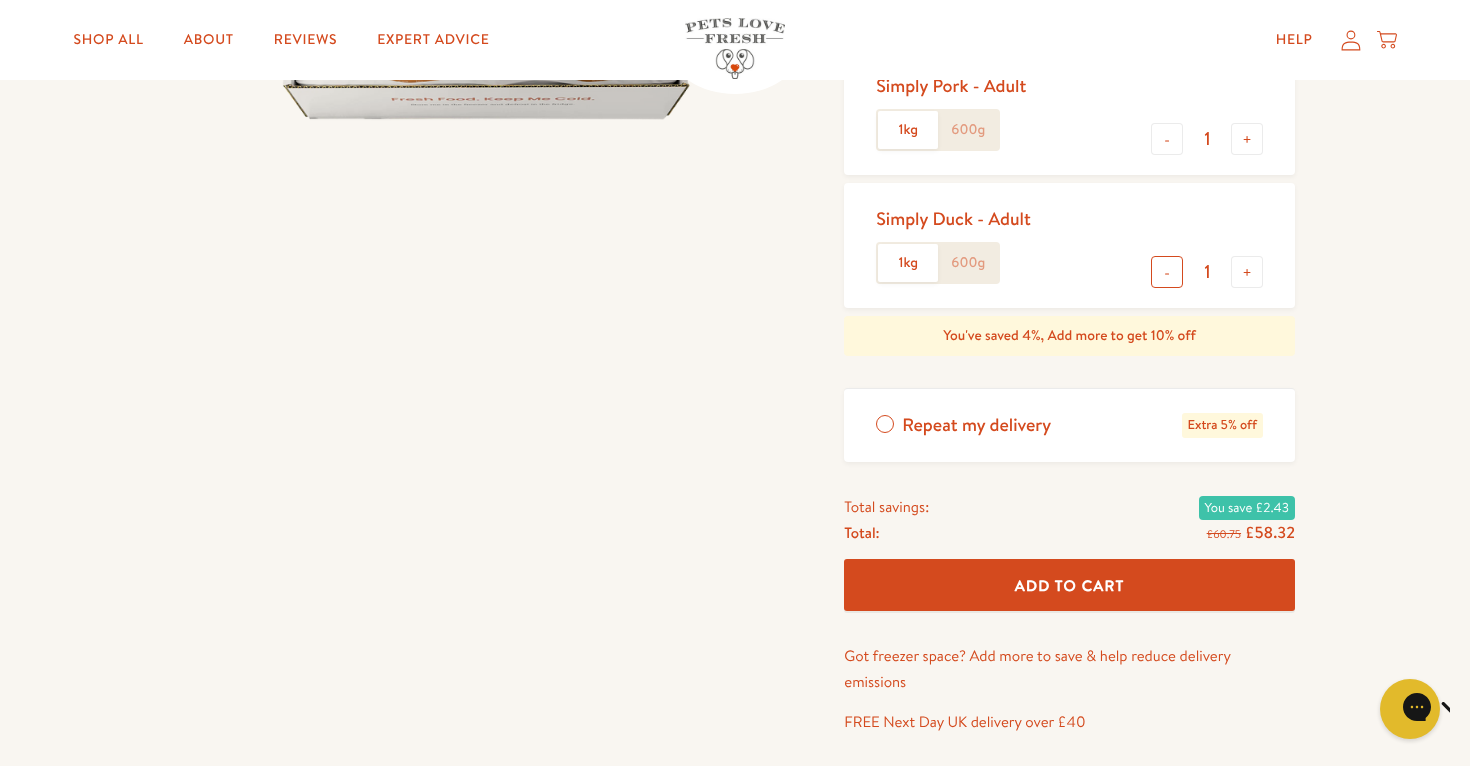 click on "-" at bounding box center (1167, 272) 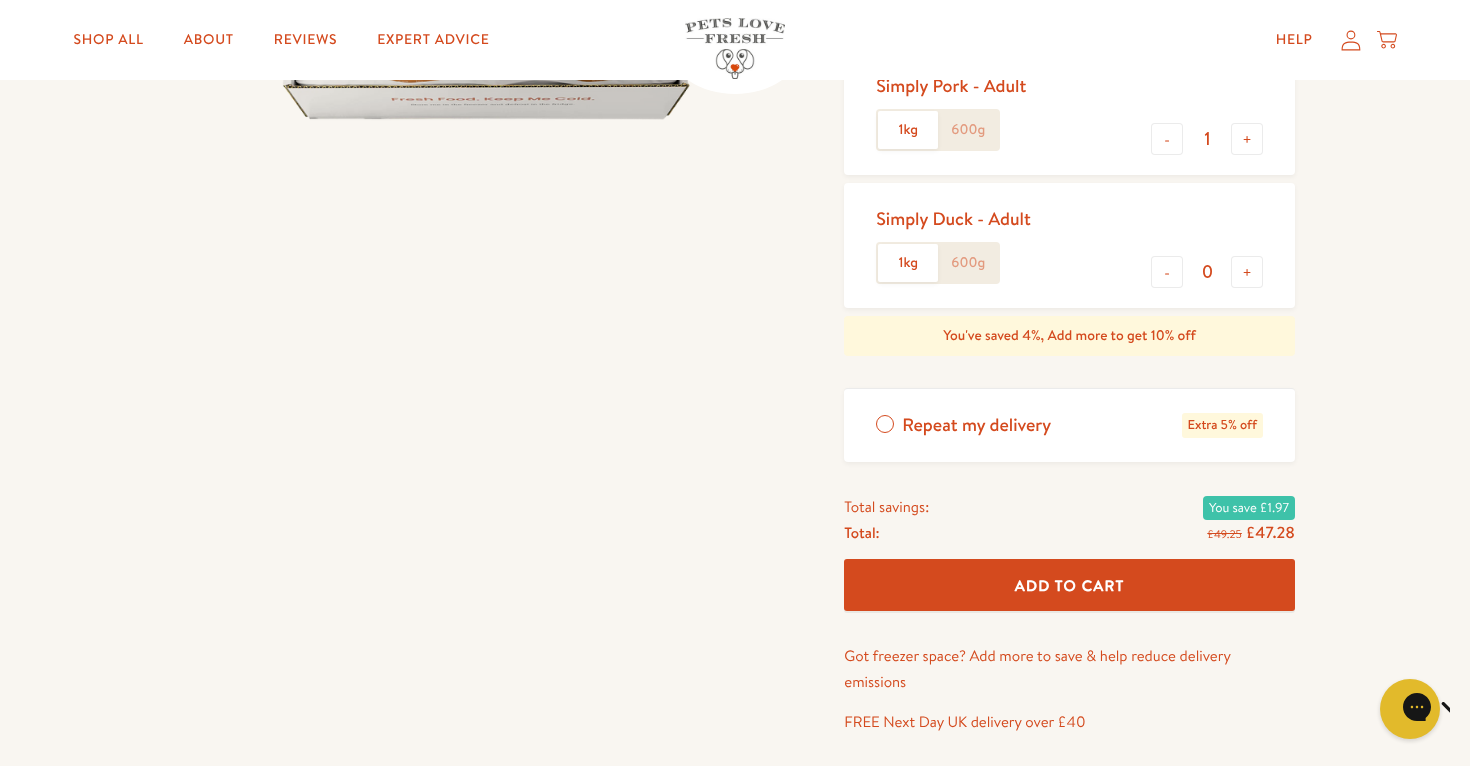 click on "Add To Cart" at bounding box center (1069, 585) 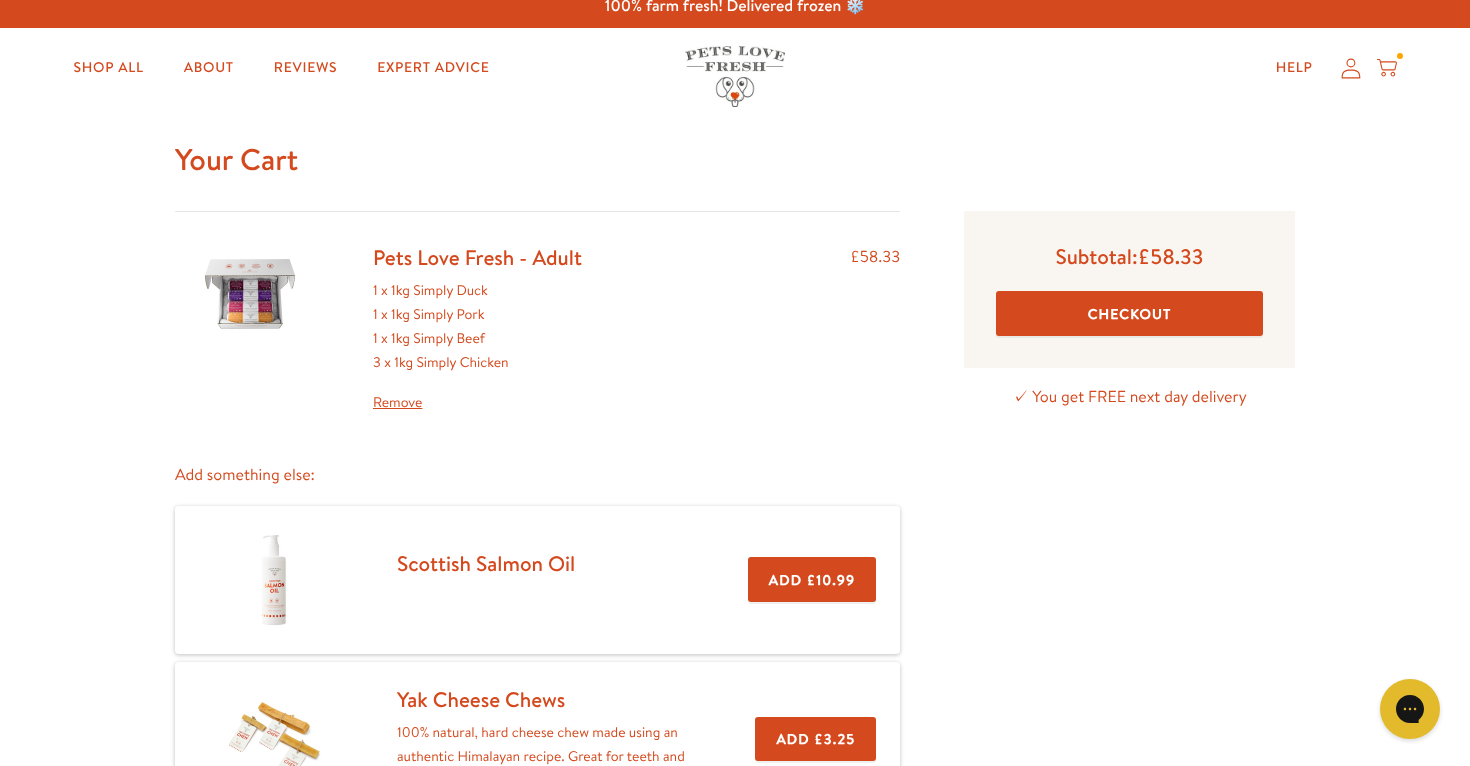 scroll, scrollTop: 0, scrollLeft: 0, axis: both 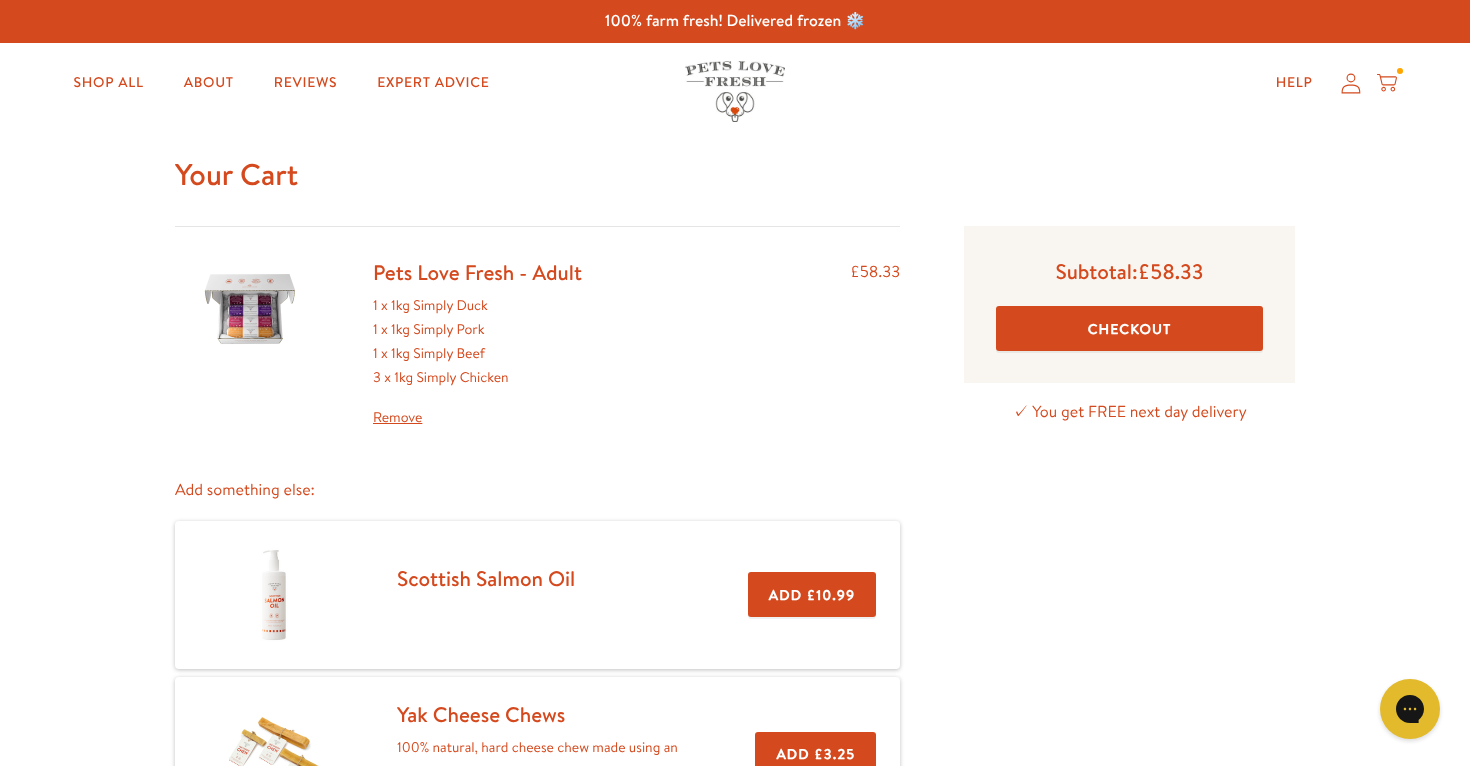 click on "Checkout" at bounding box center (1129, 328) 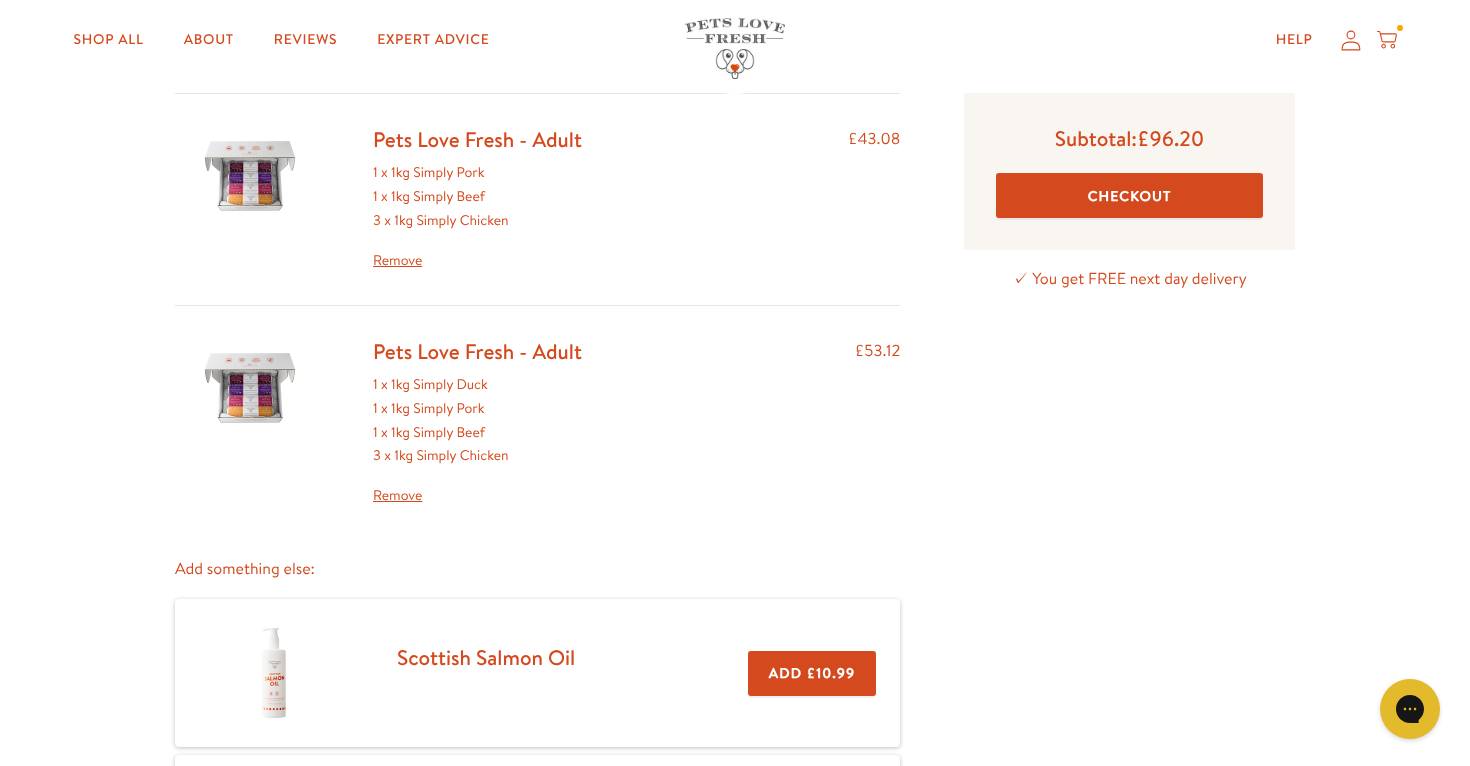scroll, scrollTop: 144, scrollLeft: 0, axis: vertical 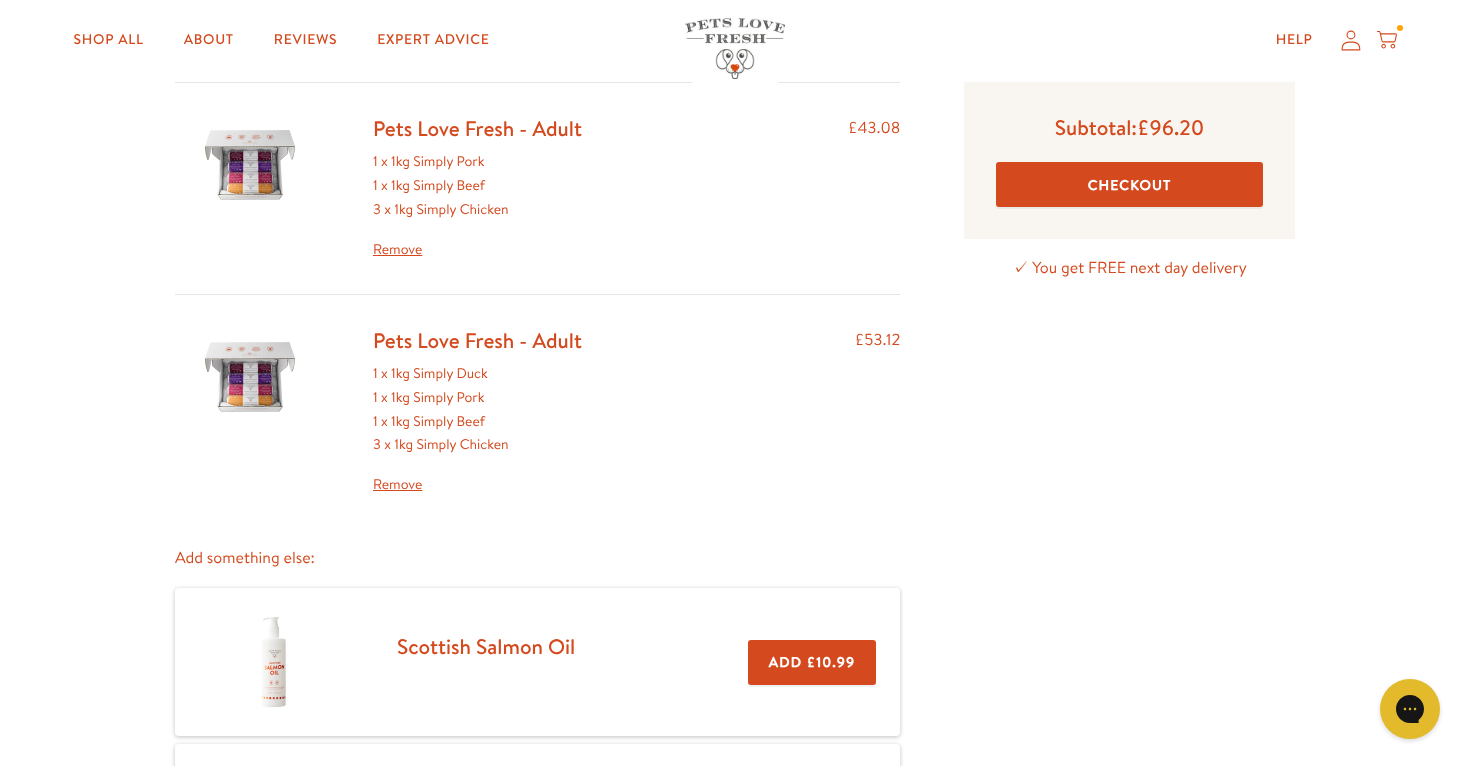 click on "Remove" at bounding box center (477, 485) 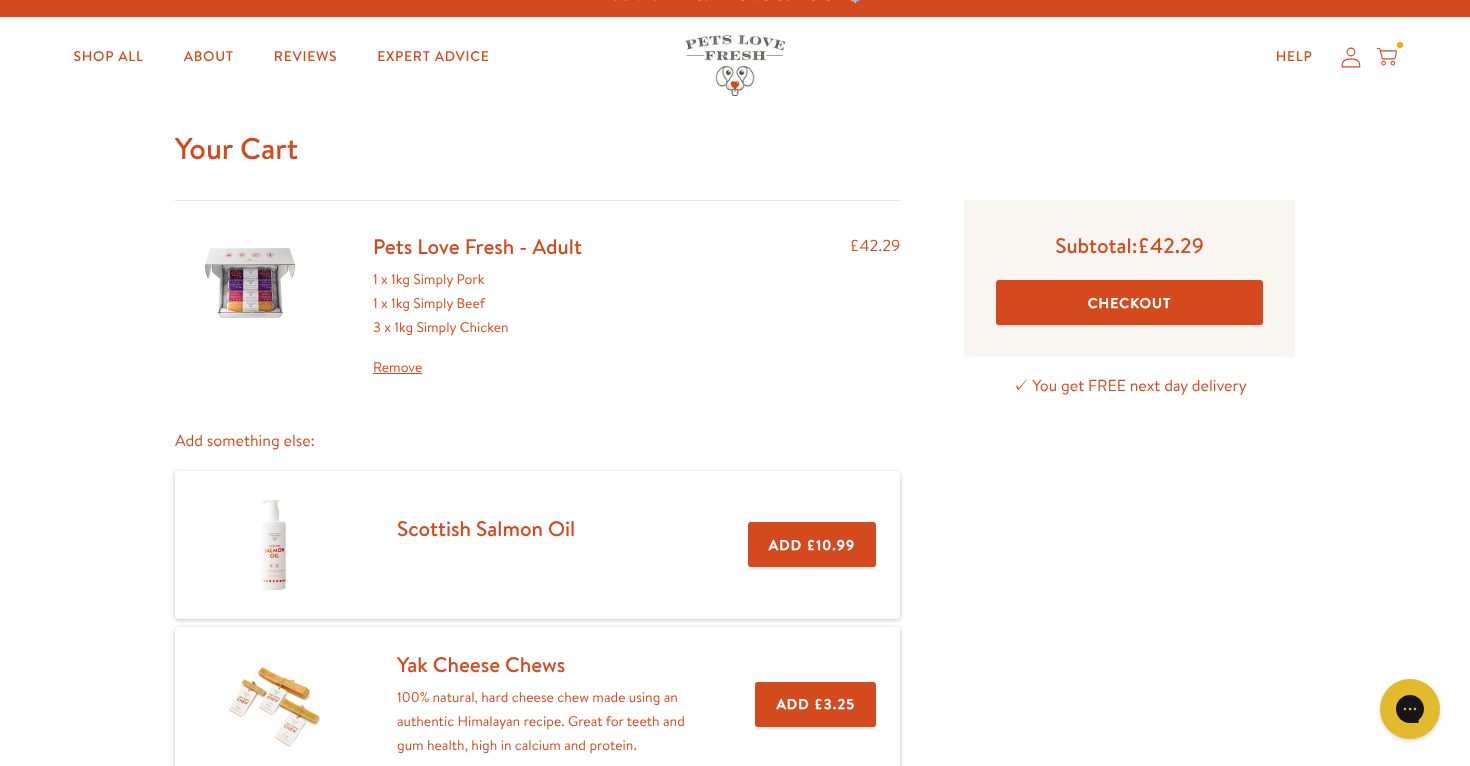 scroll, scrollTop: 7, scrollLeft: 0, axis: vertical 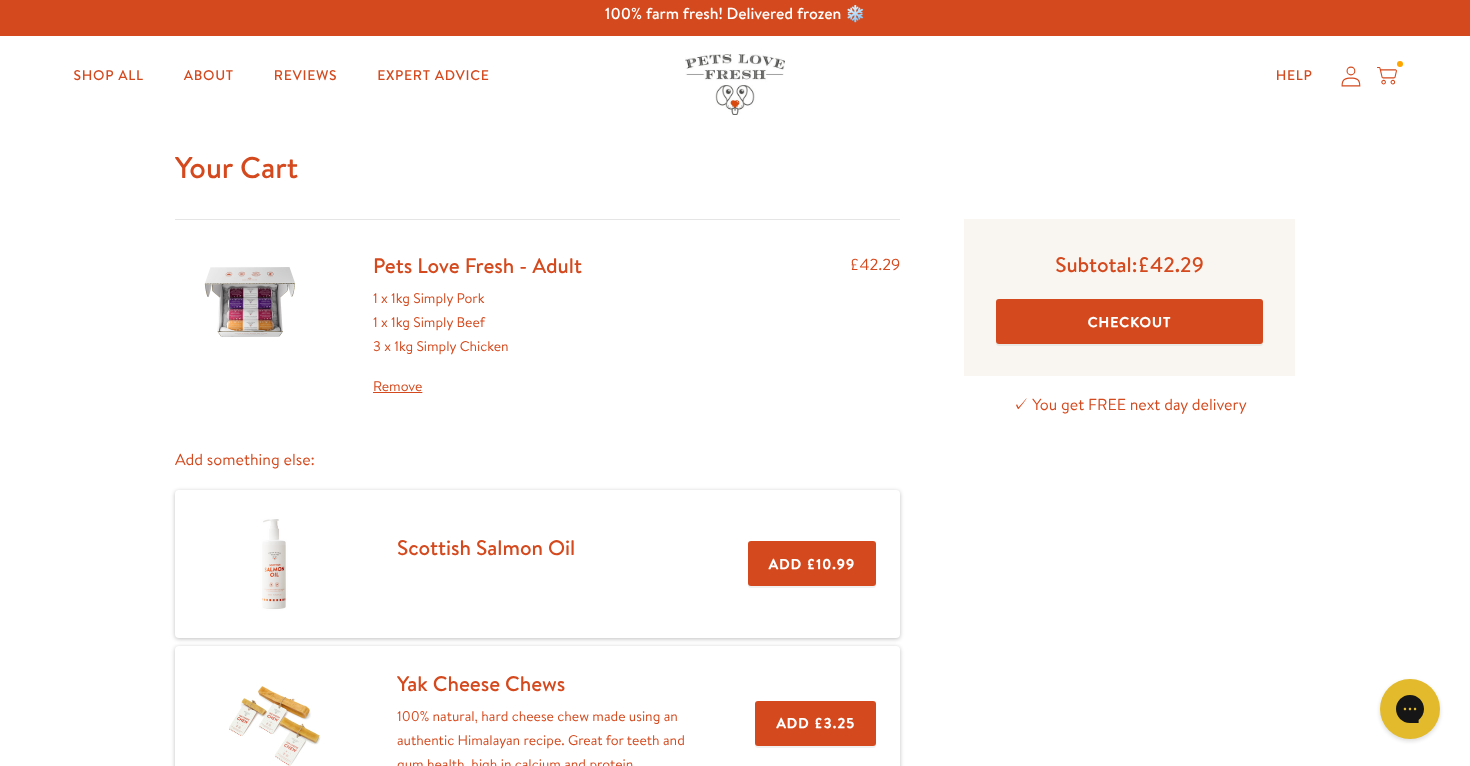 click on "Checkout" at bounding box center (1129, 321) 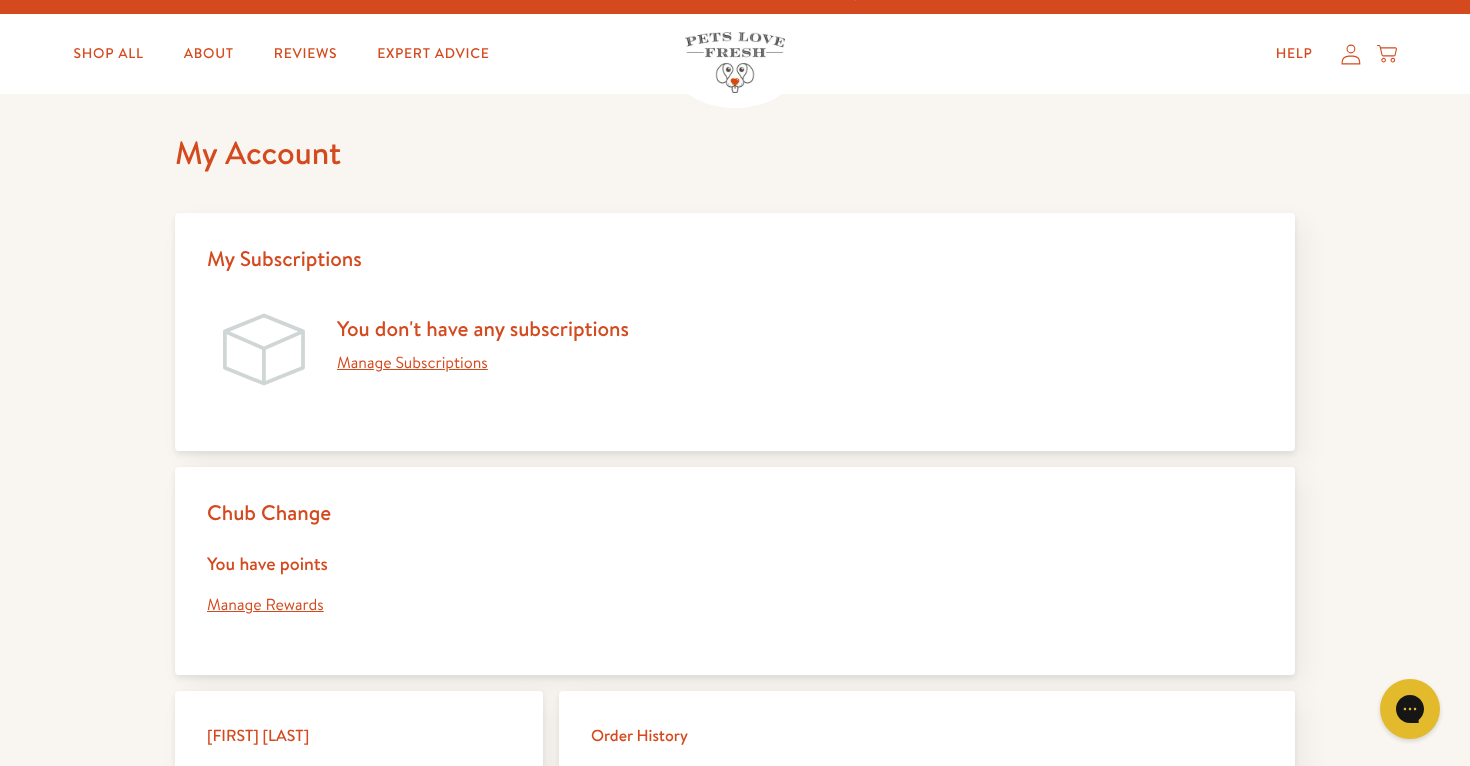 scroll, scrollTop: 0, scrollLeft: 0, axis: both 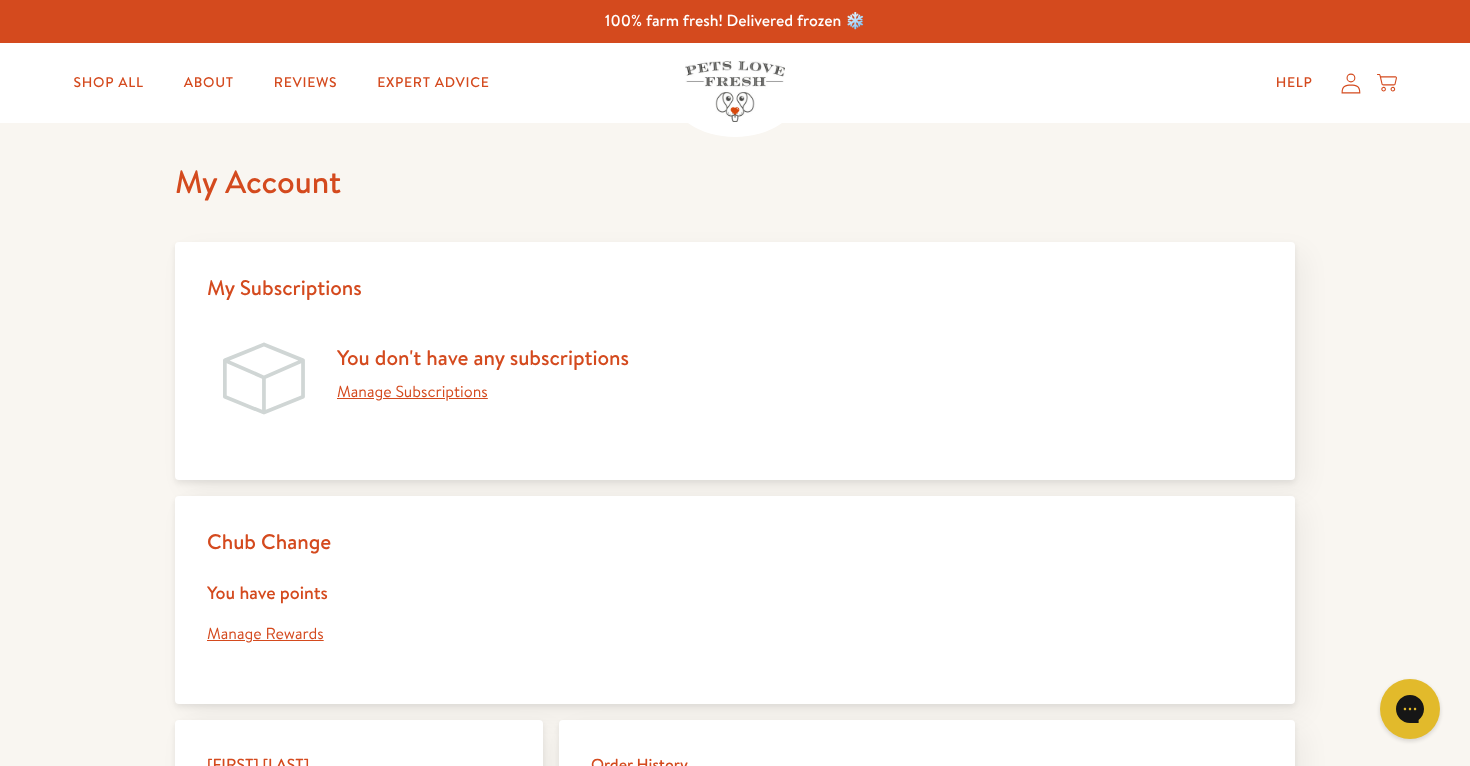 click on "Manage Rewards" at bounding box center (265, 634) 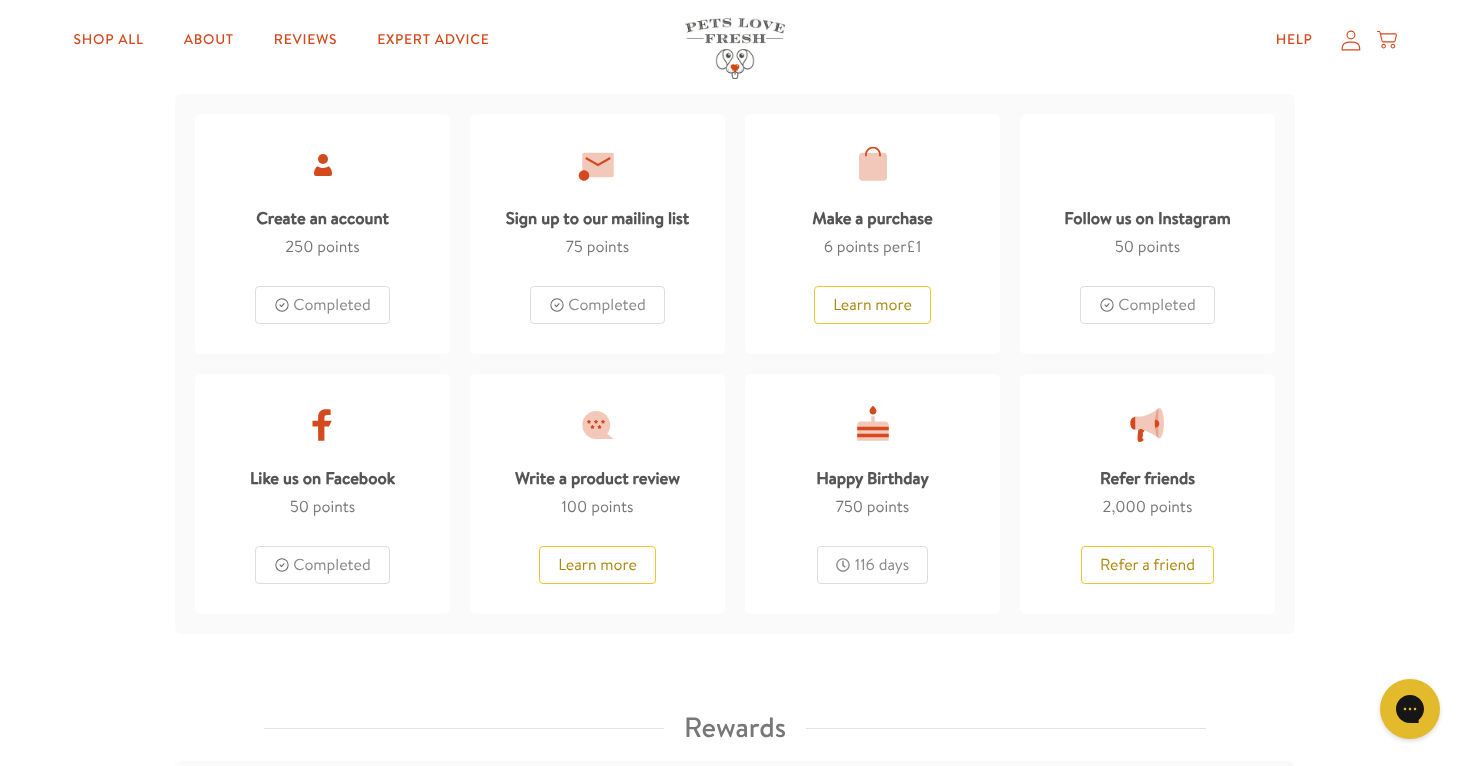scroll, scrollTop: 1081, scrollLeft: 0, axis: vertical 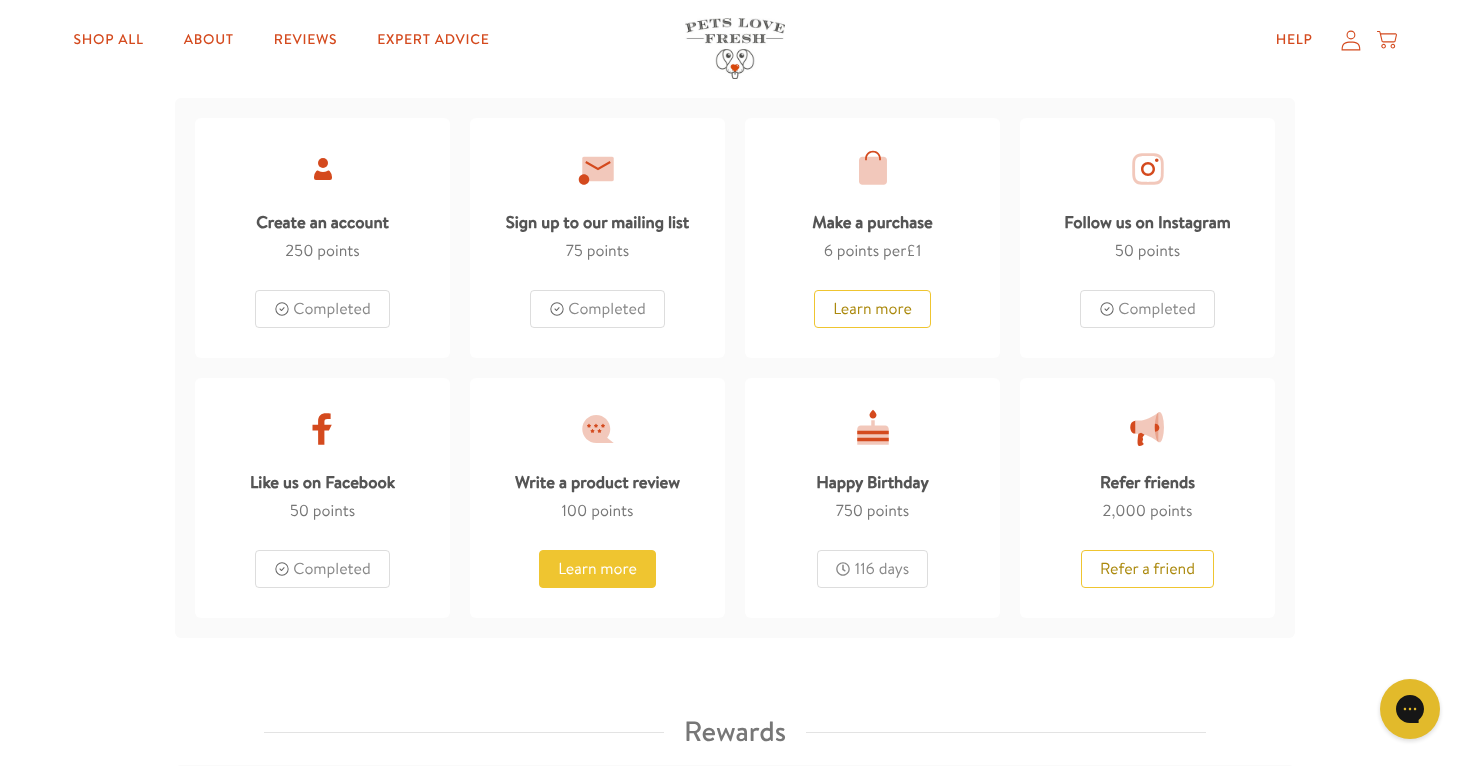 click on "Learn more" at bounding box center (597, 569) 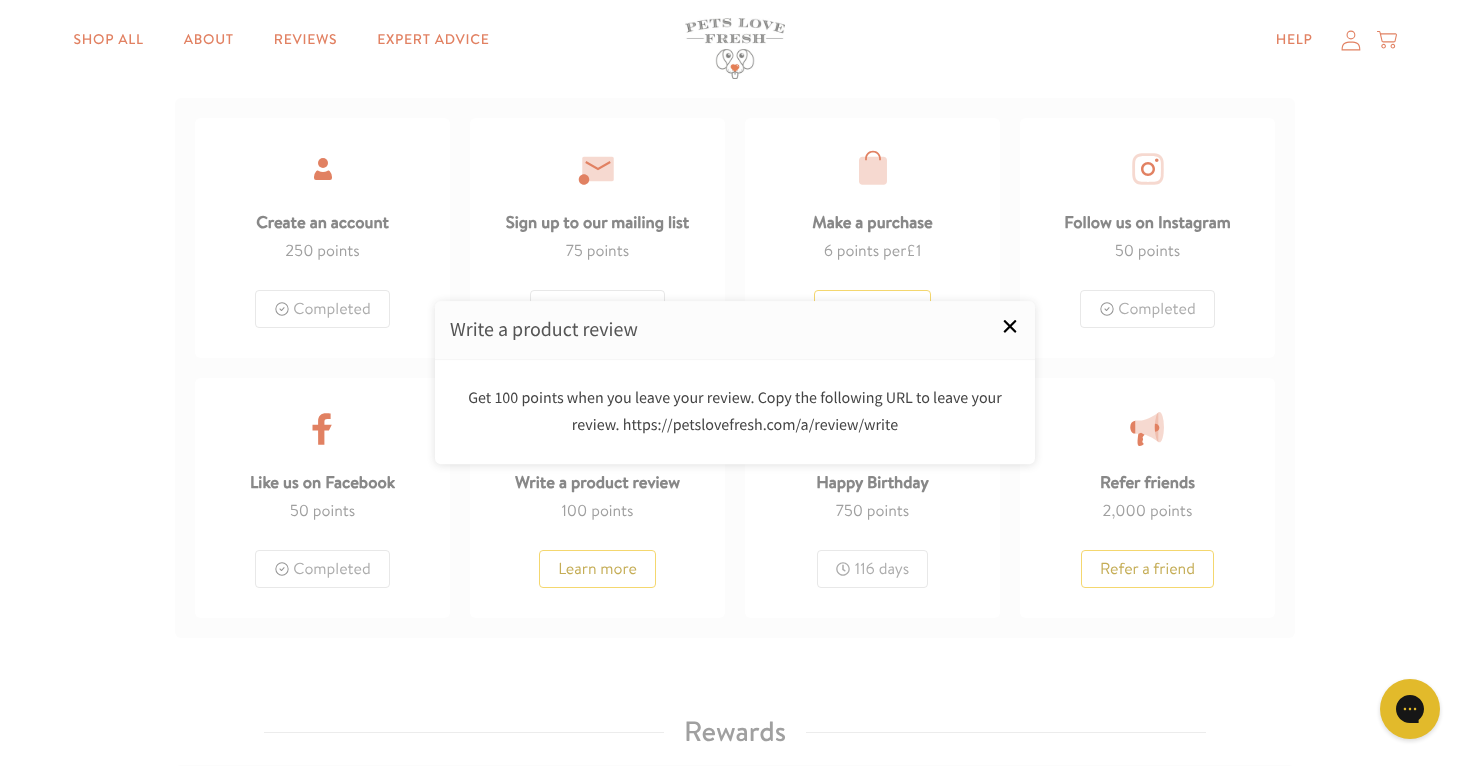 click on "×" at bounding box center (1010, 326) 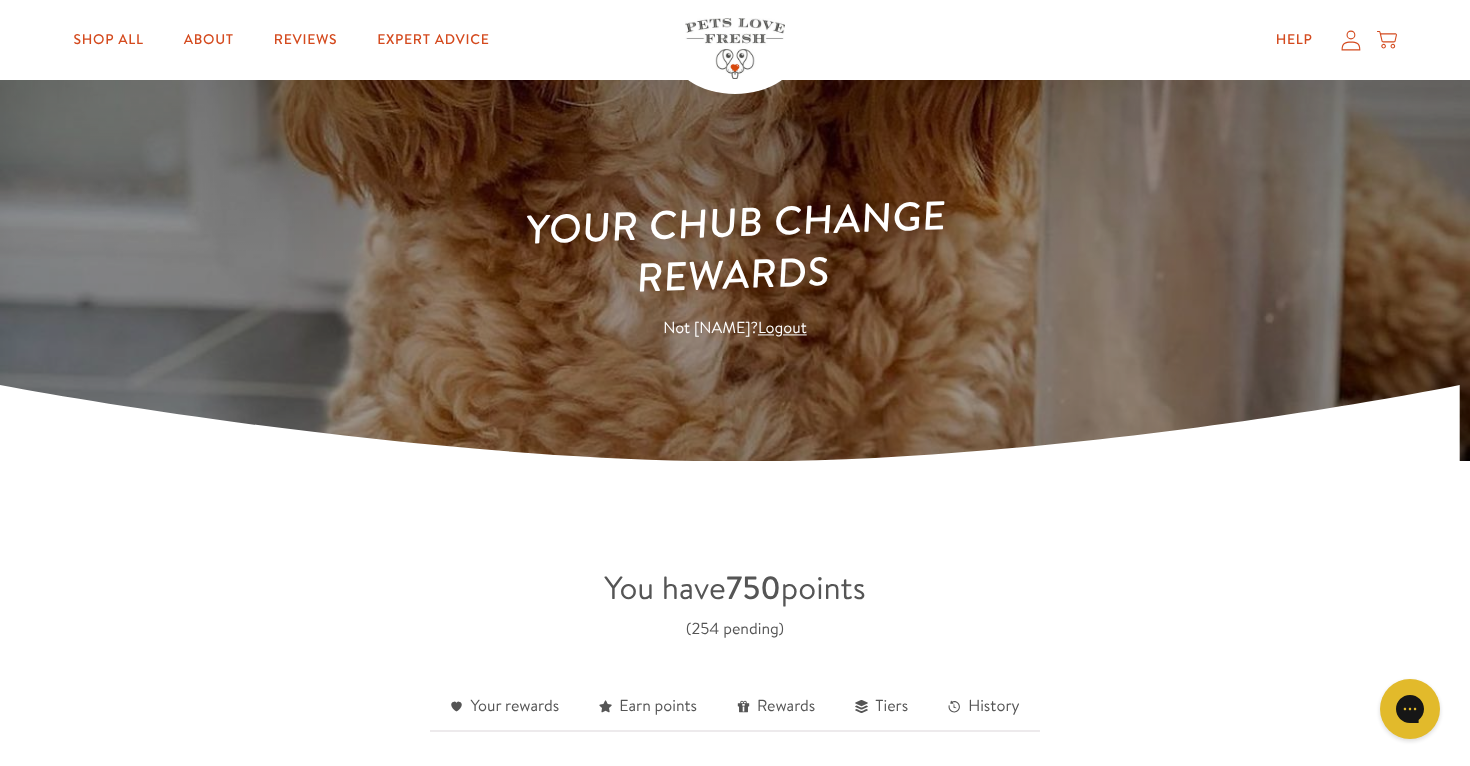 scroll, scrollTop: 0, scrollLeft: 0, axis: both 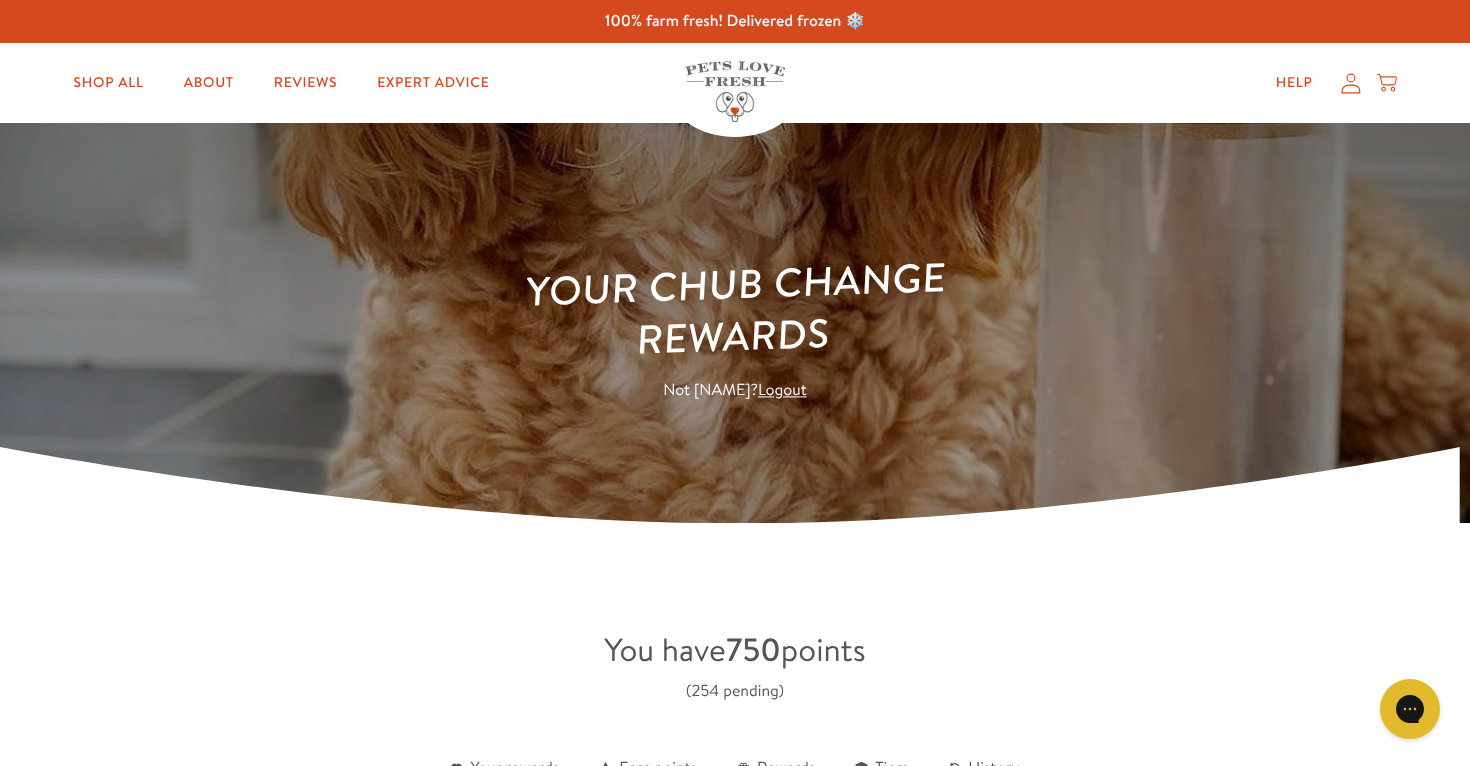 click 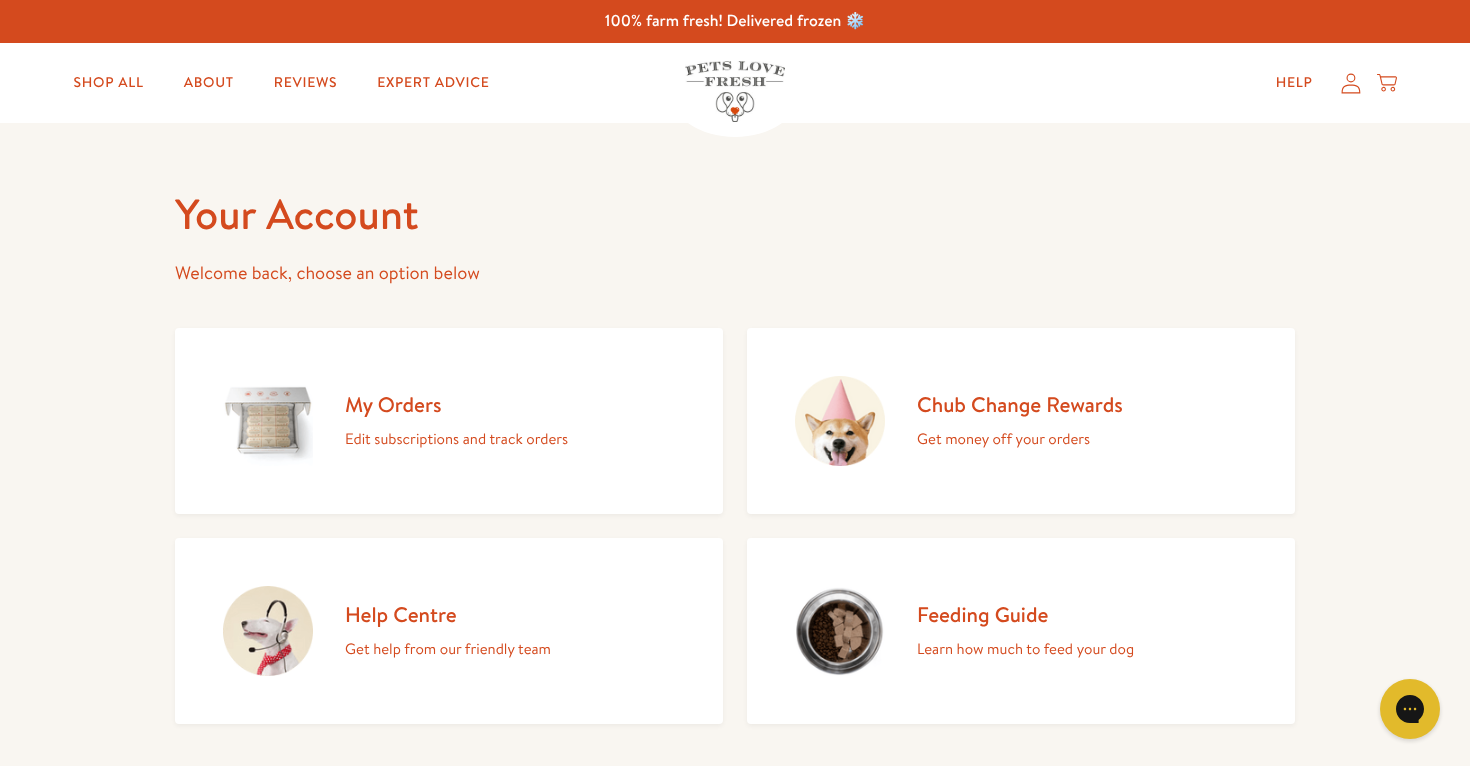 scroll, scrollTop: 37, scrollLeft: 0, axis: vertical 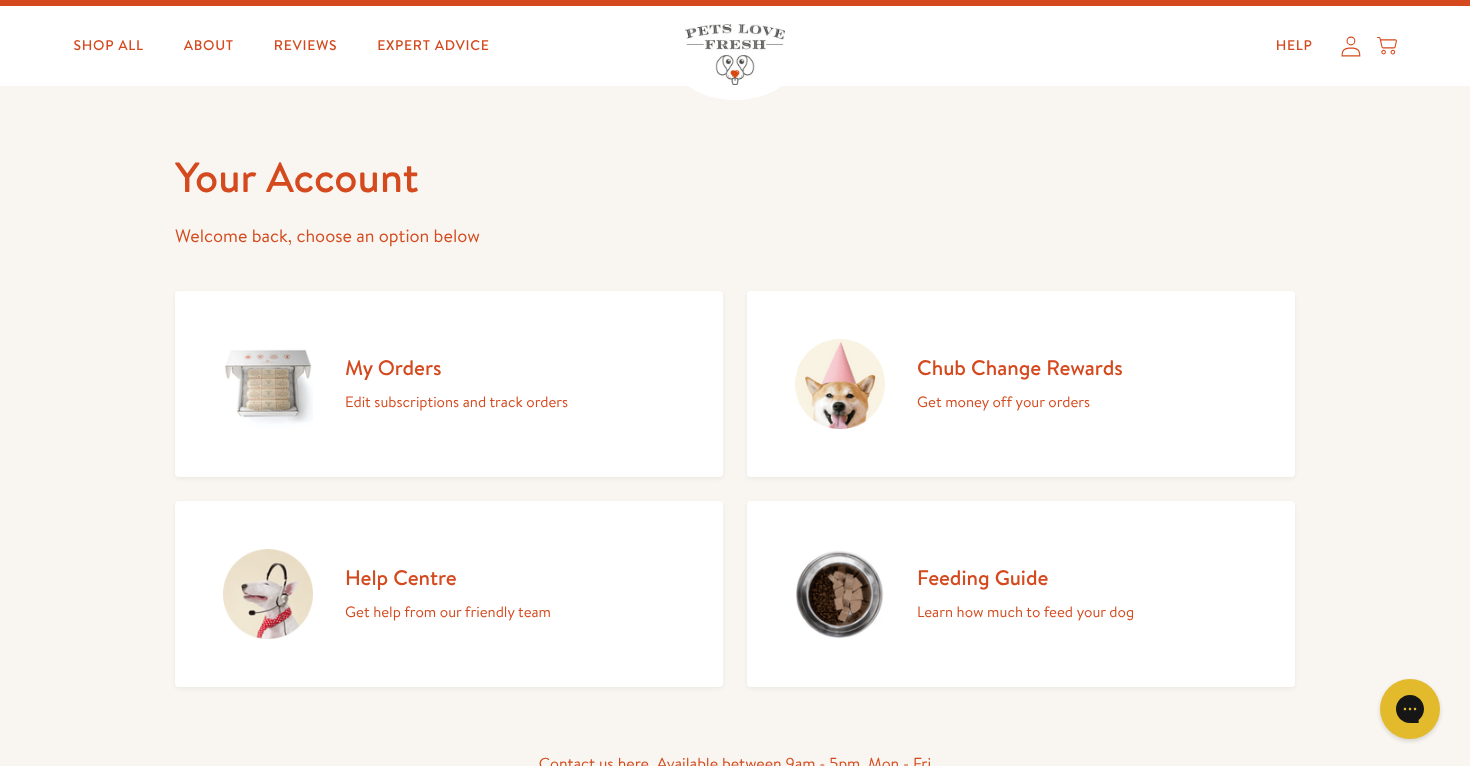 click 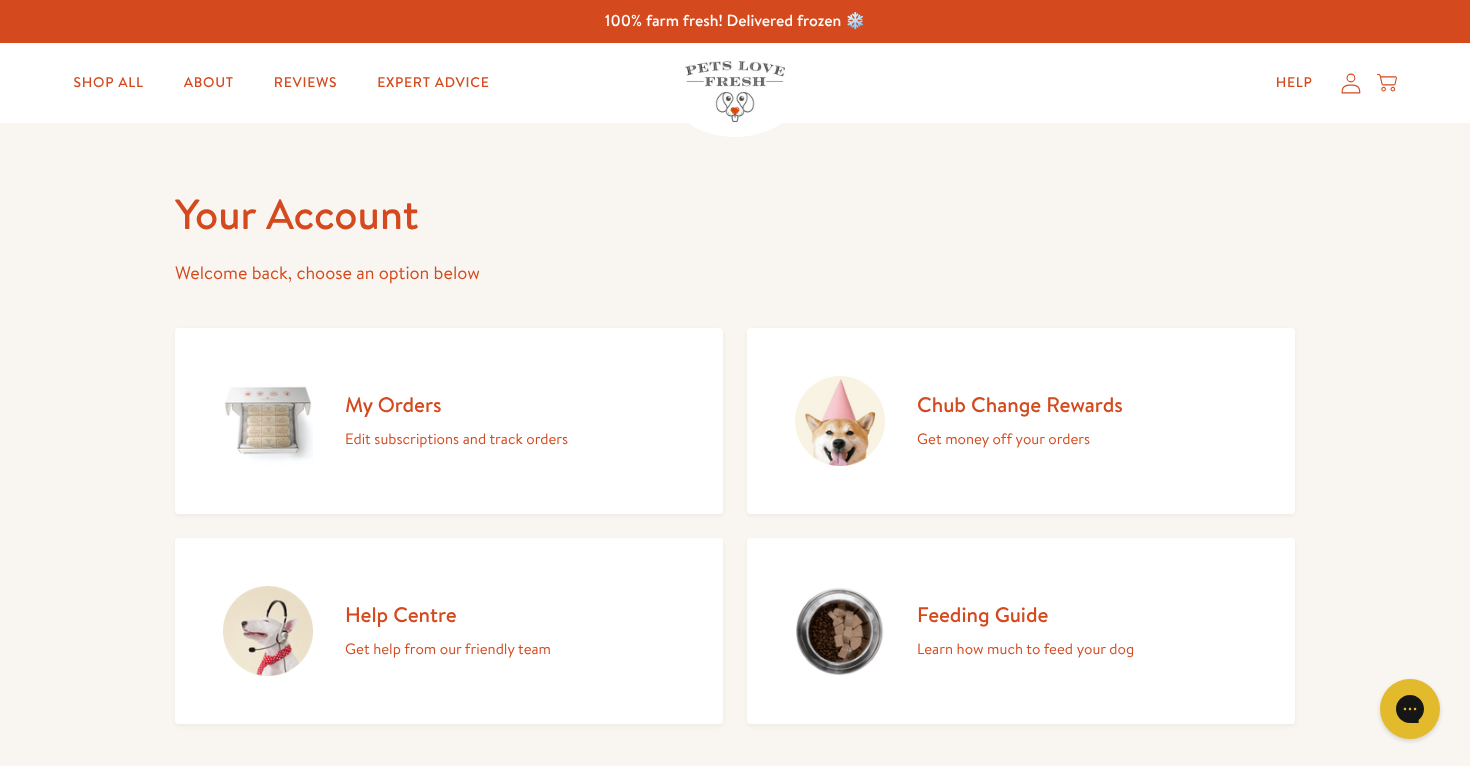 scroll, scrollTop: 0, scrollLeft: 0, axis: both 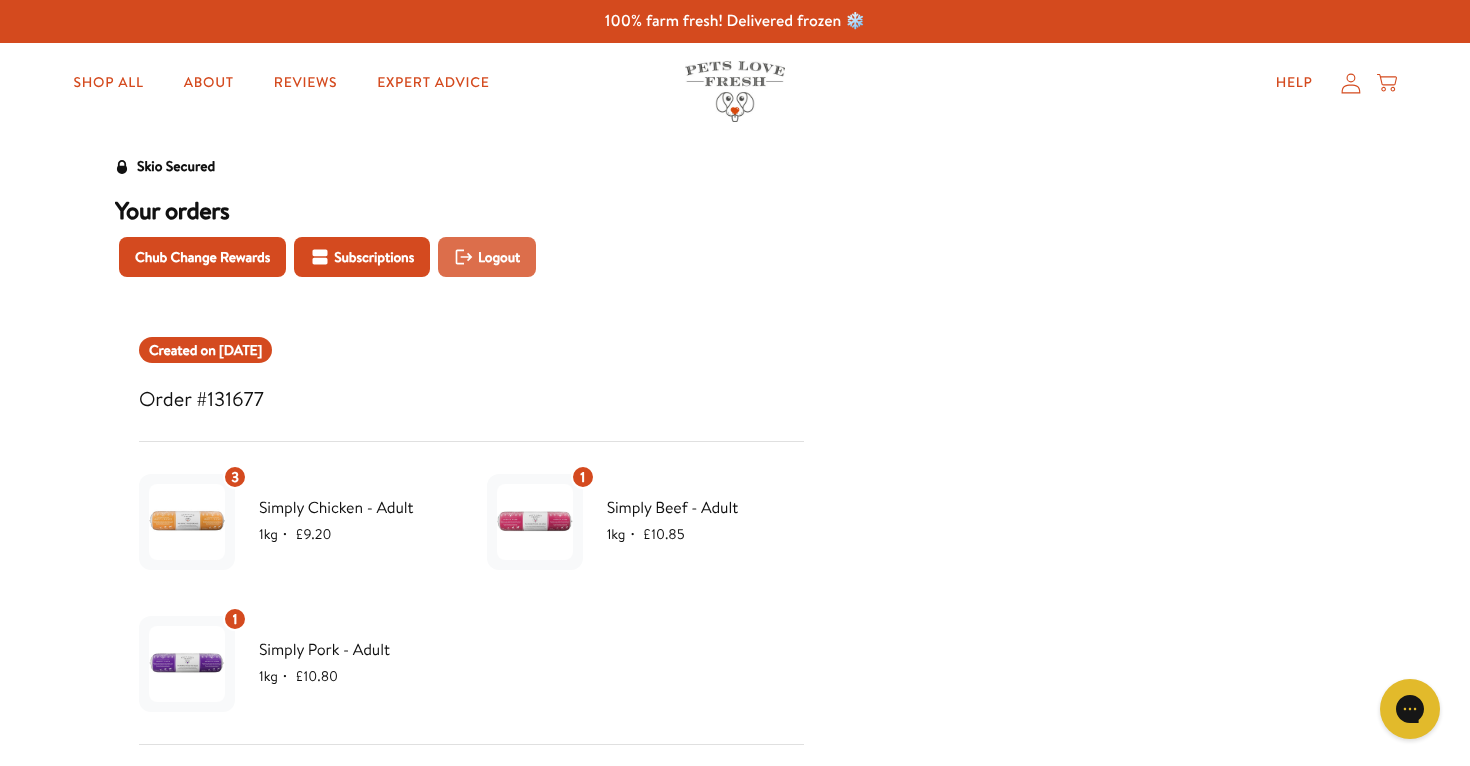 click on "Logout" at bounding box center [499, 257] 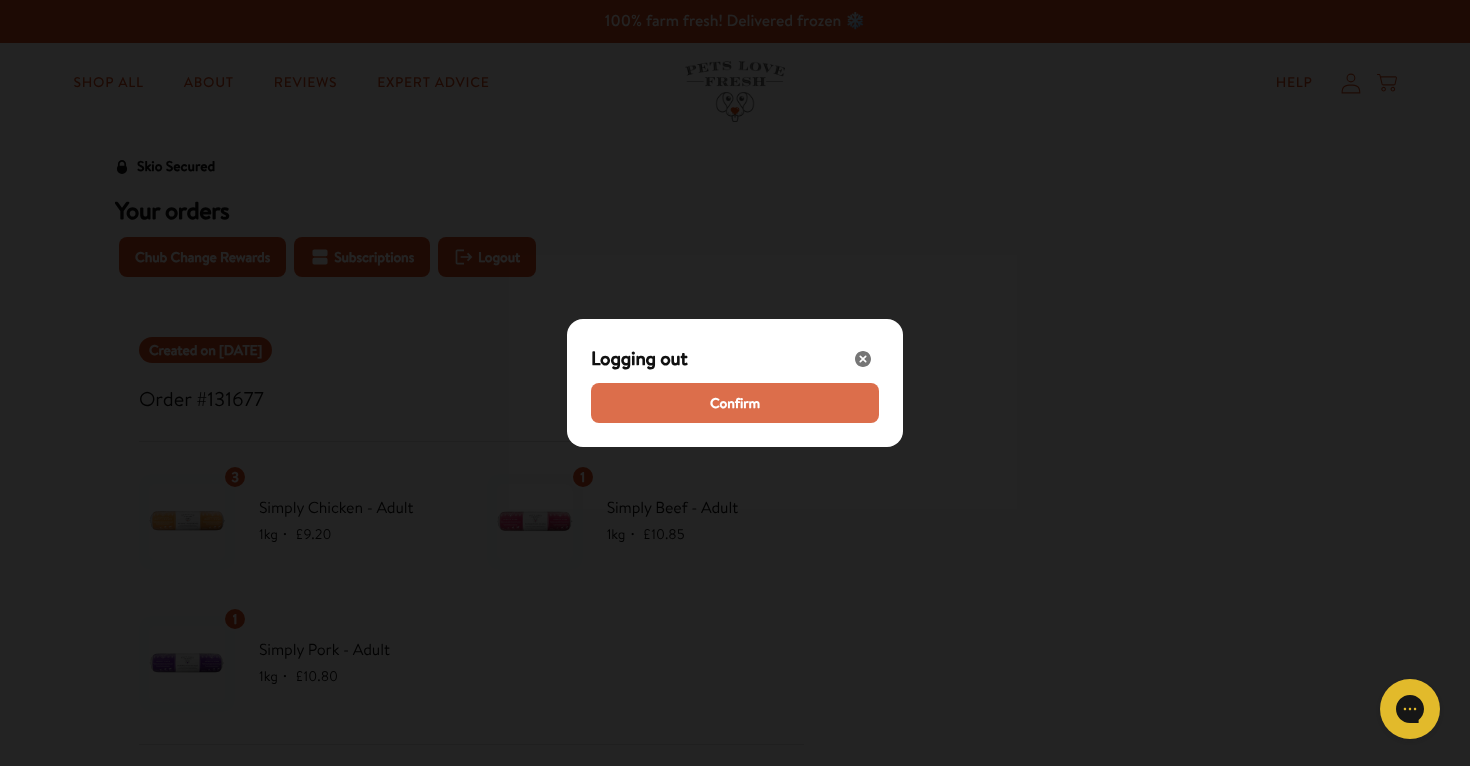 click on "Confirm" at bounding box center [735, 403] 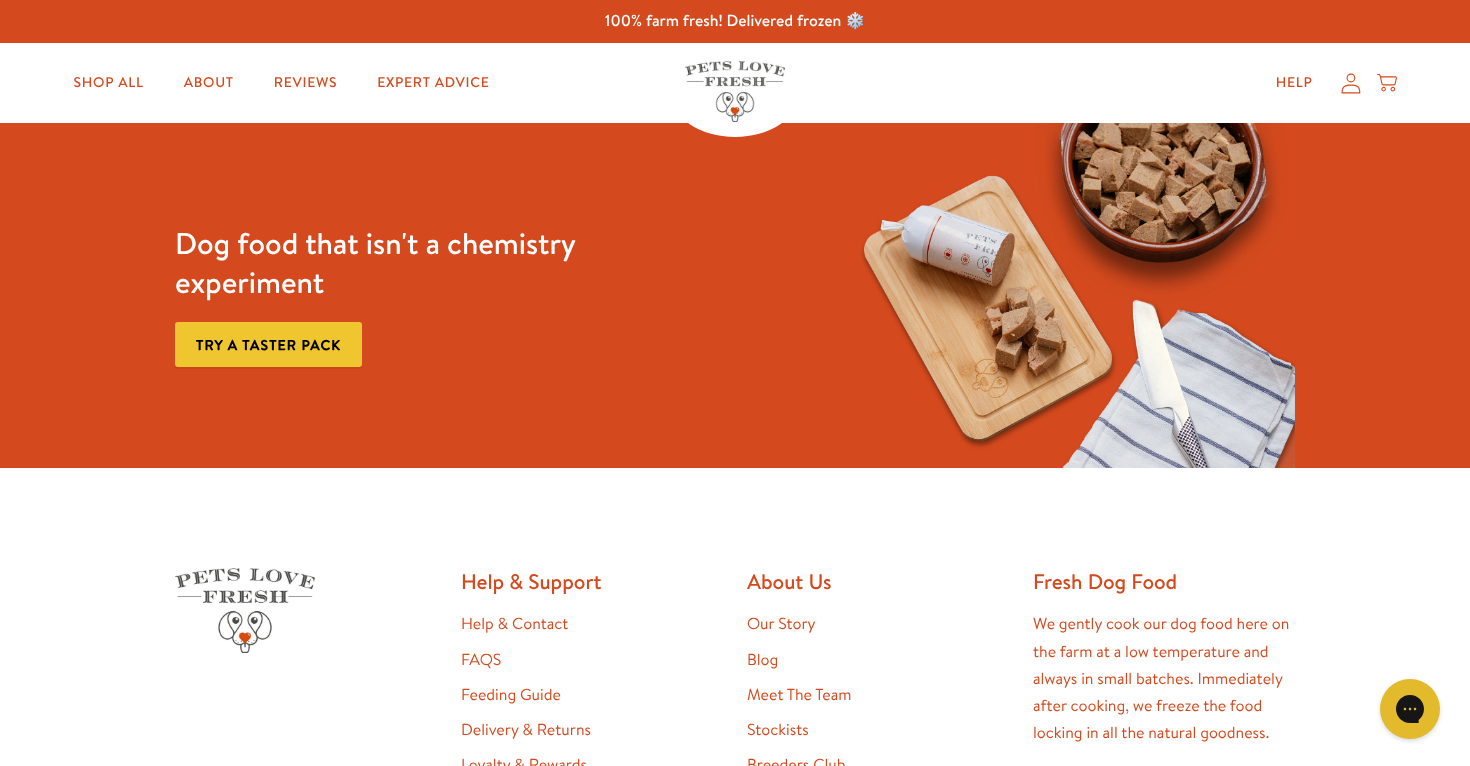 scroll, scrollTop: 0, scrollLeft: 0, axis: both 